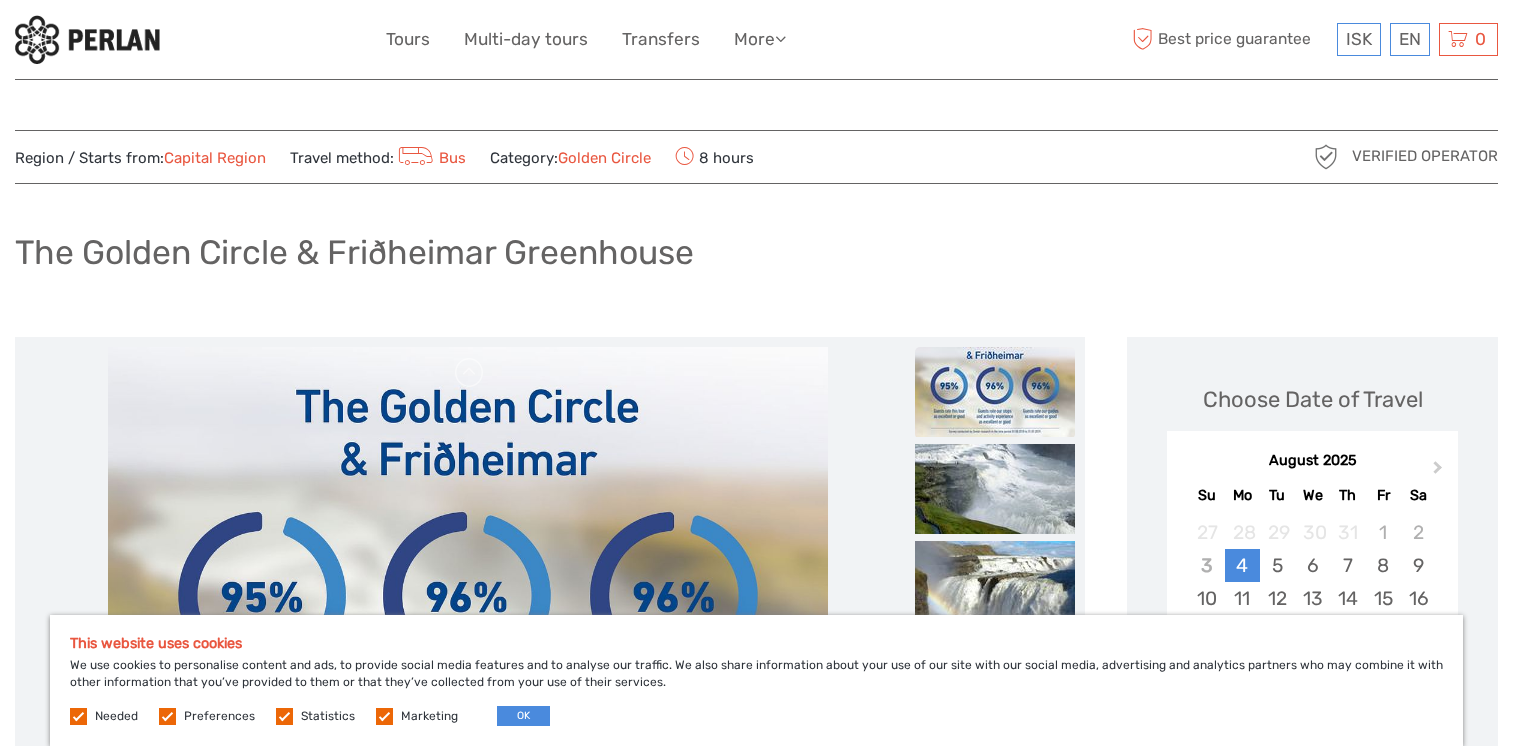 scroll, scrollTop: 0, scrollLeft: 0, axis: both 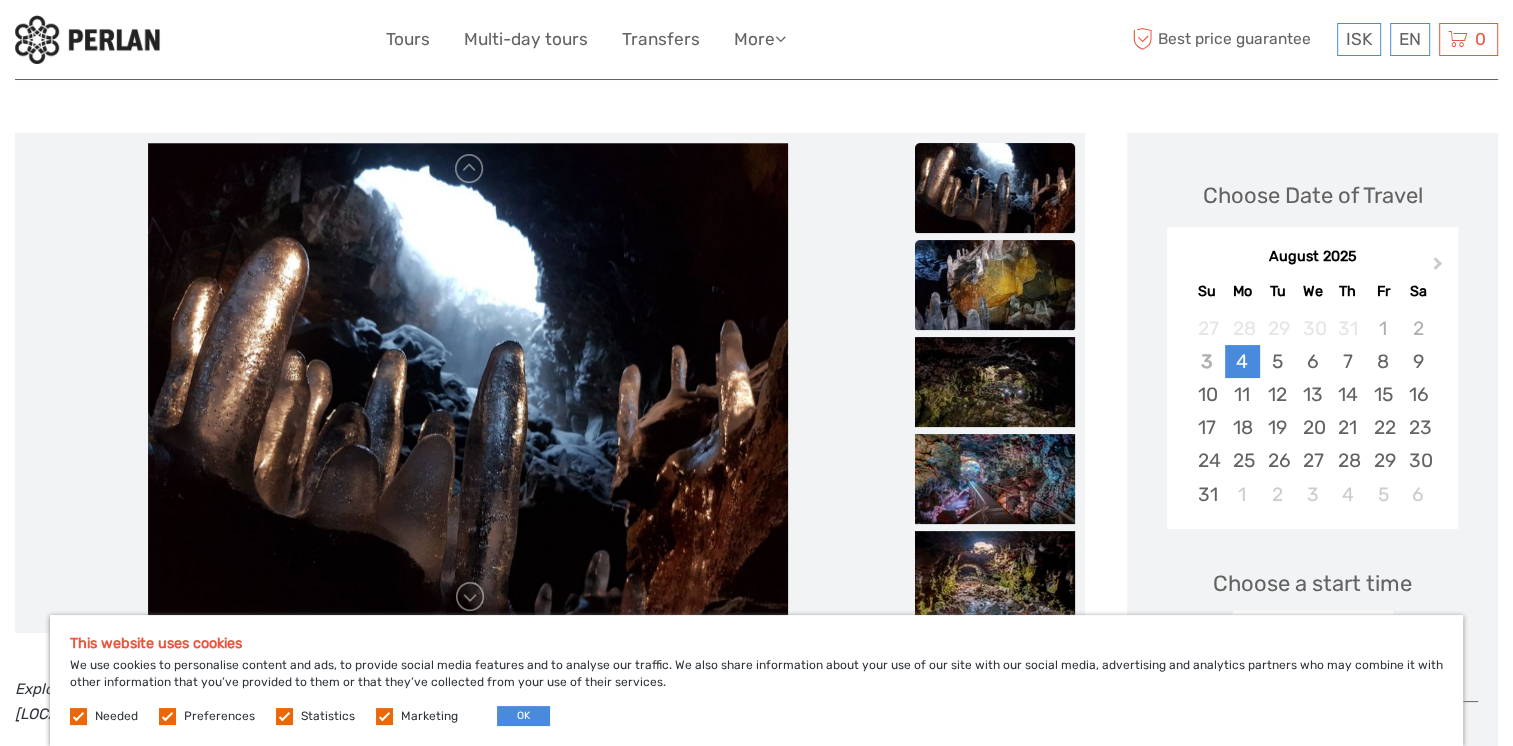 click at bounding box center (995, 285) 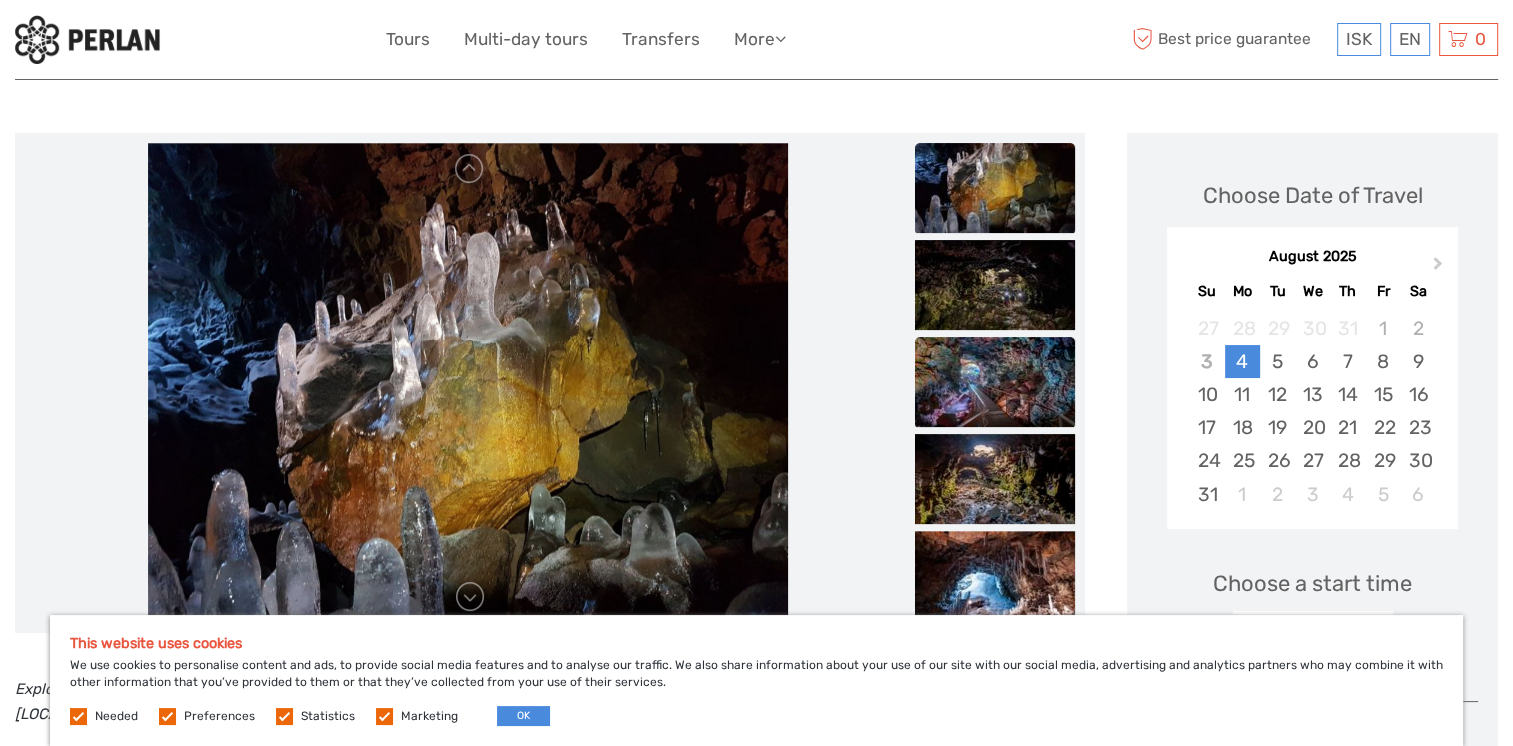 click at bounding box center (995, 382) 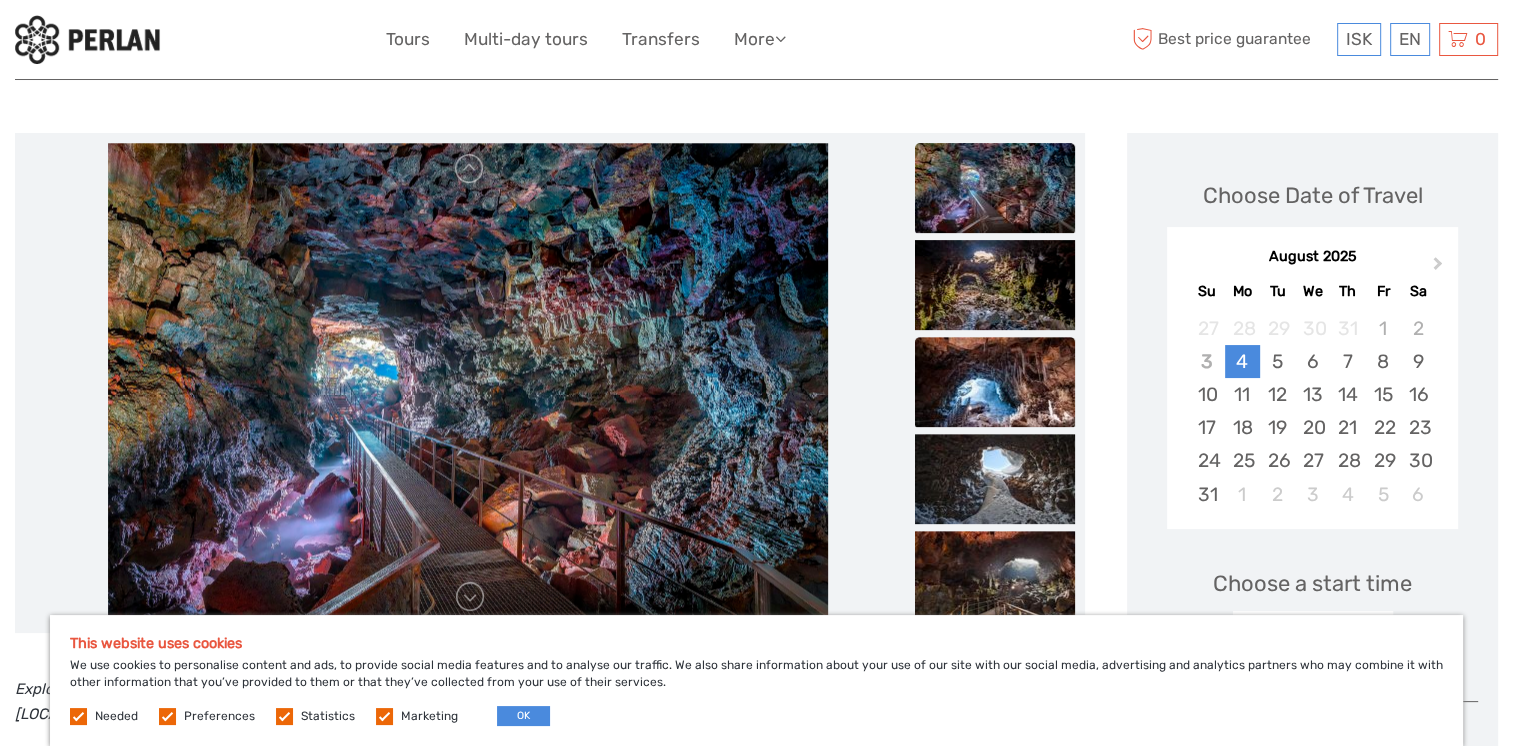 click at bounding box center [995, 382] 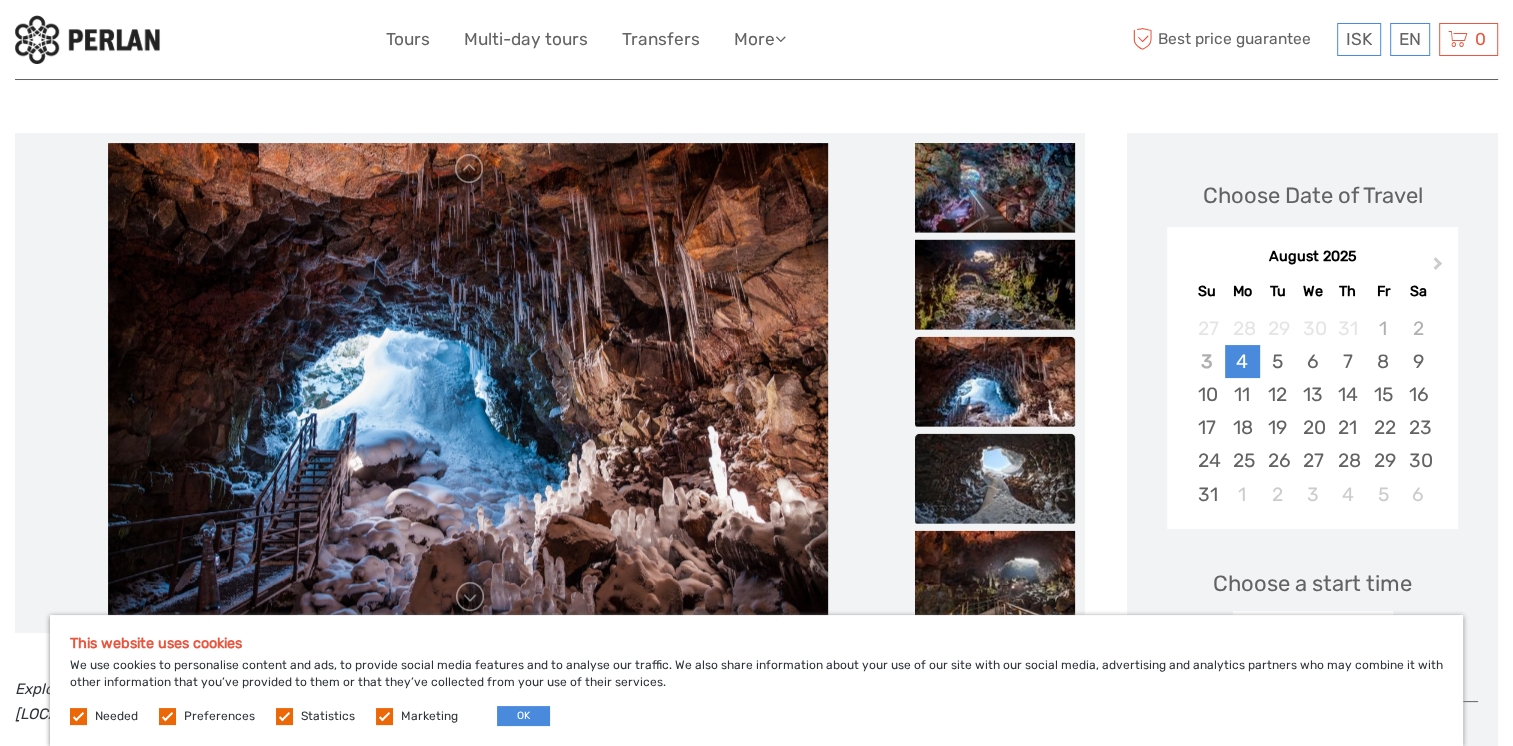 click at bounding box center [995, 478] 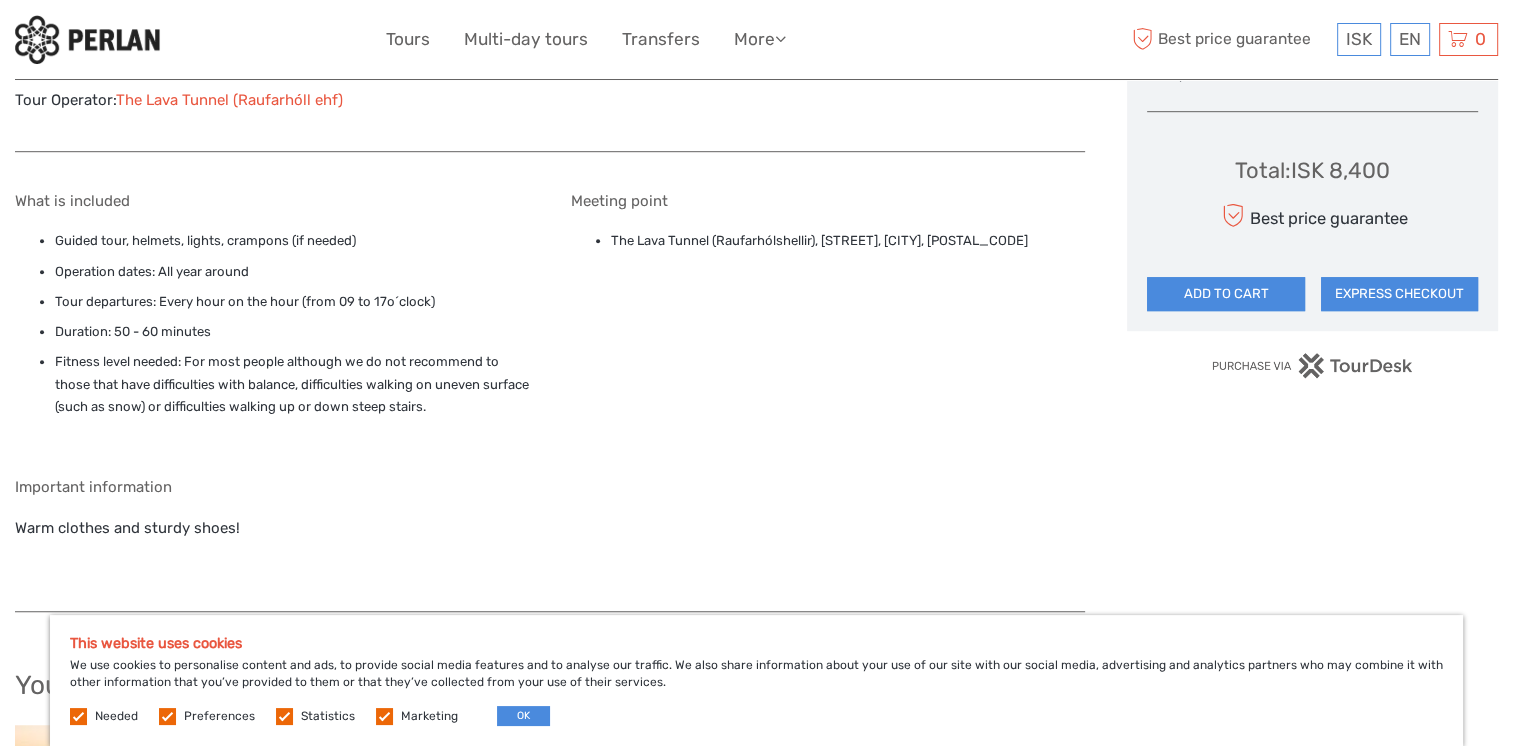 scroll, scrollTop: 1262, scrollLeft: 0, axis: vertical 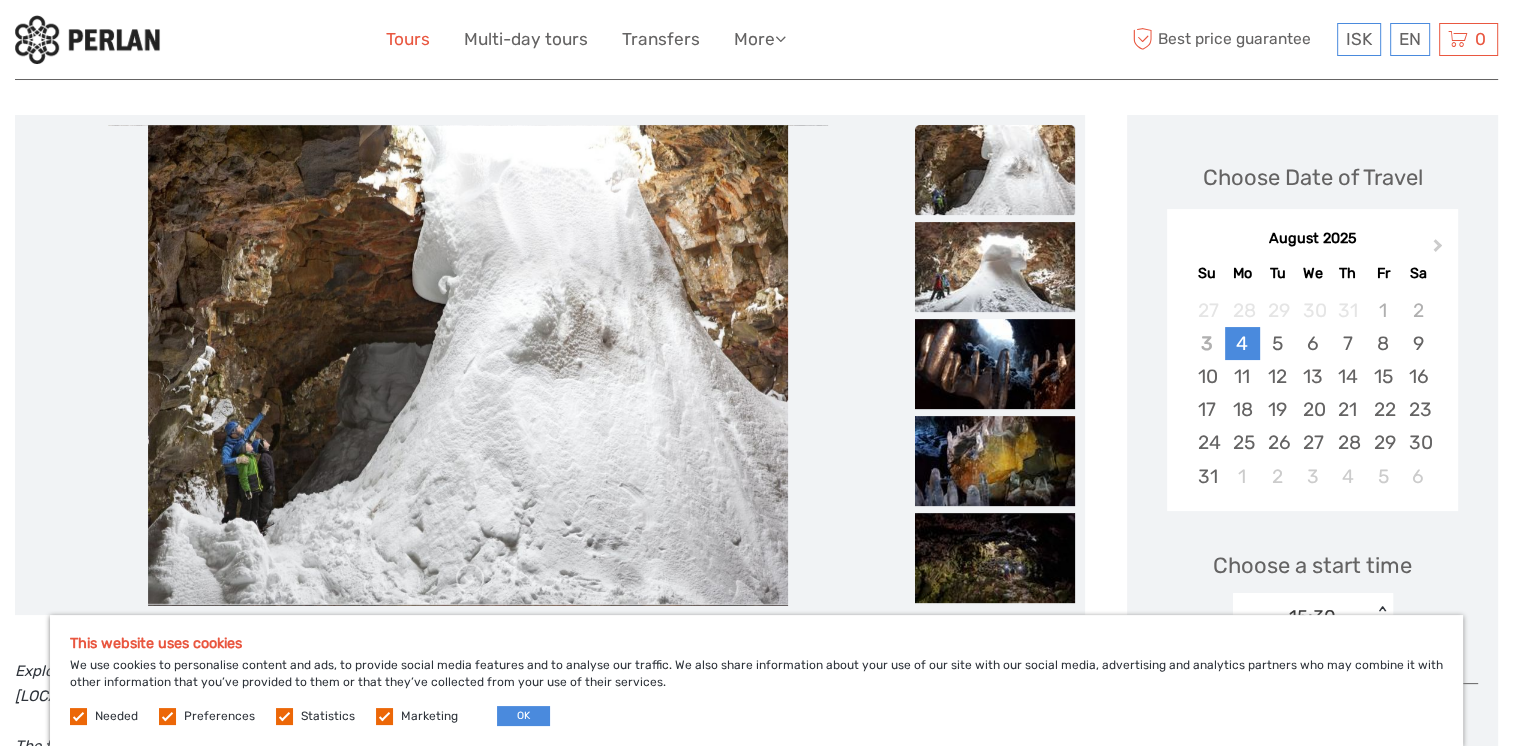 click on "Tours" at bounding box center (408, 39) 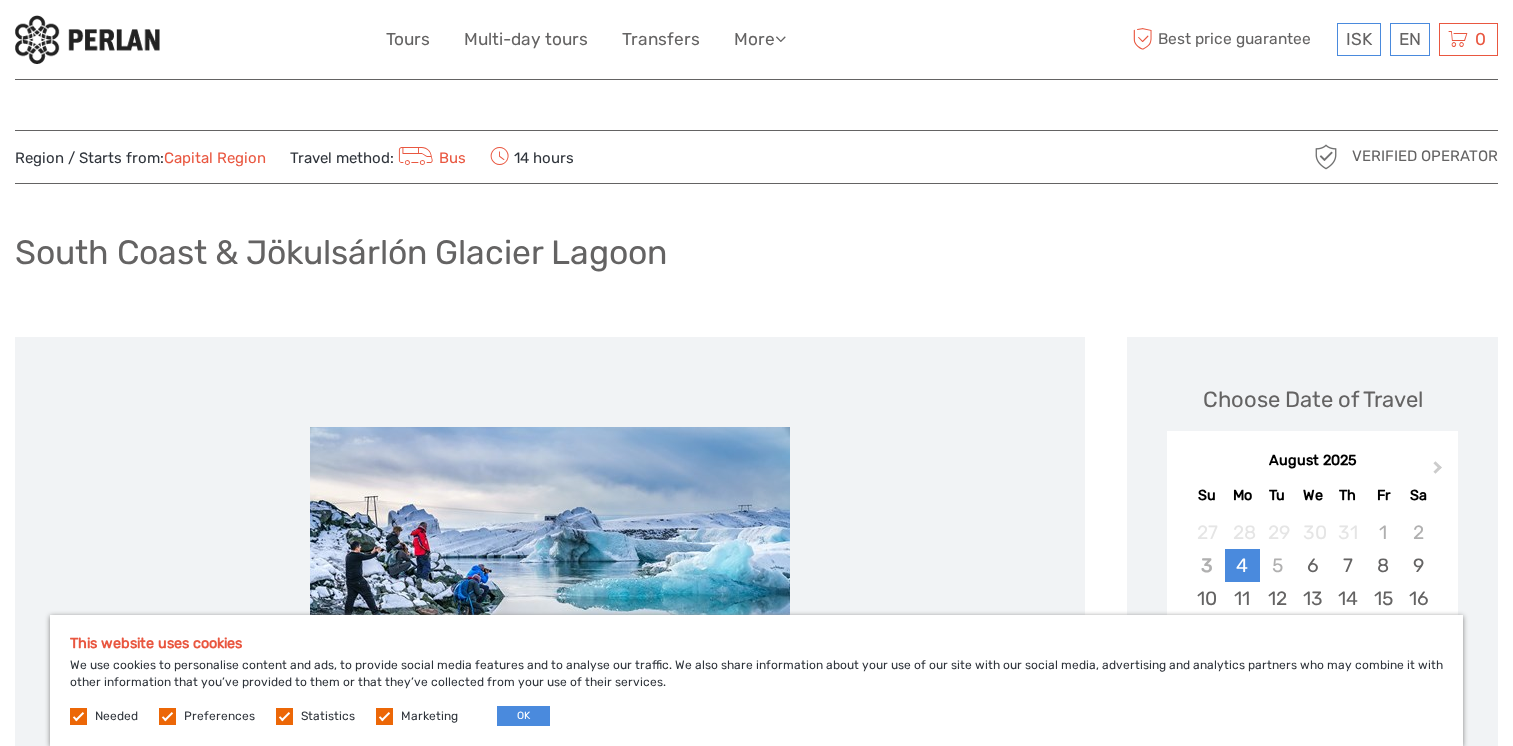 scroll, scrollTop: 0, scrollLeft: 0, axis: both 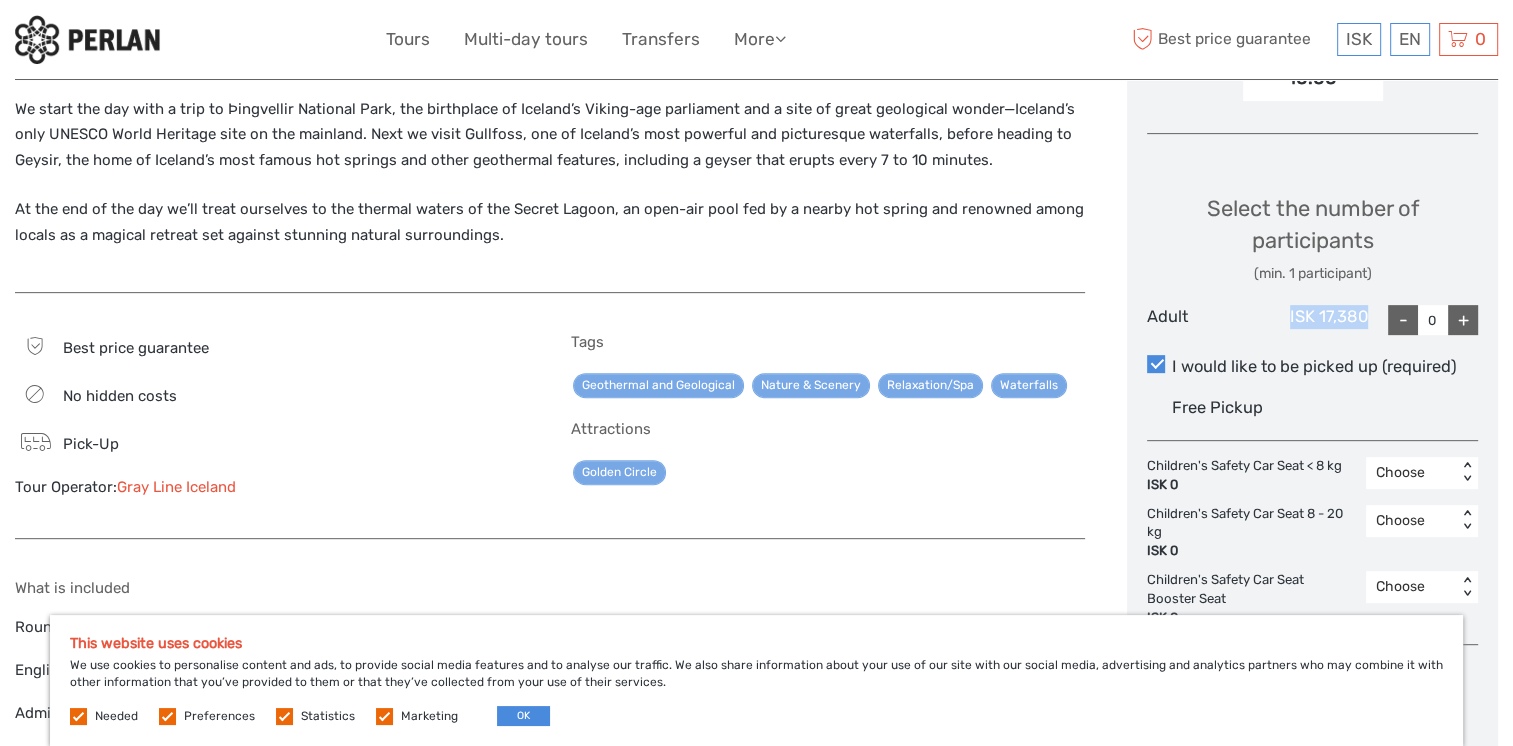 drag, startPoint x: 1365, startPoint y: 314, endPoint x: 1280, endPoint y: 309, distance: 85.146935 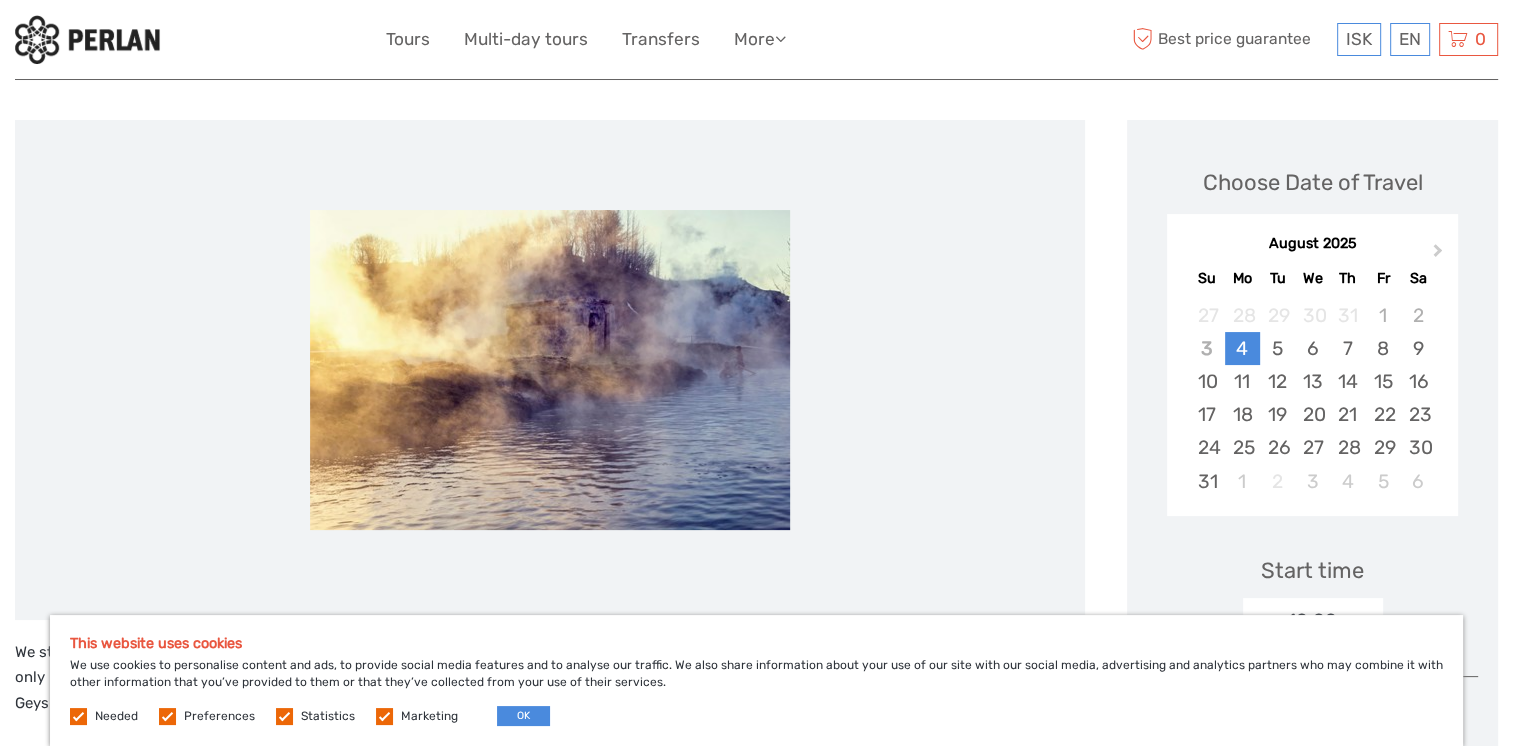 scroll, scrollTop: 0, scrollLeft: 0, axis: both 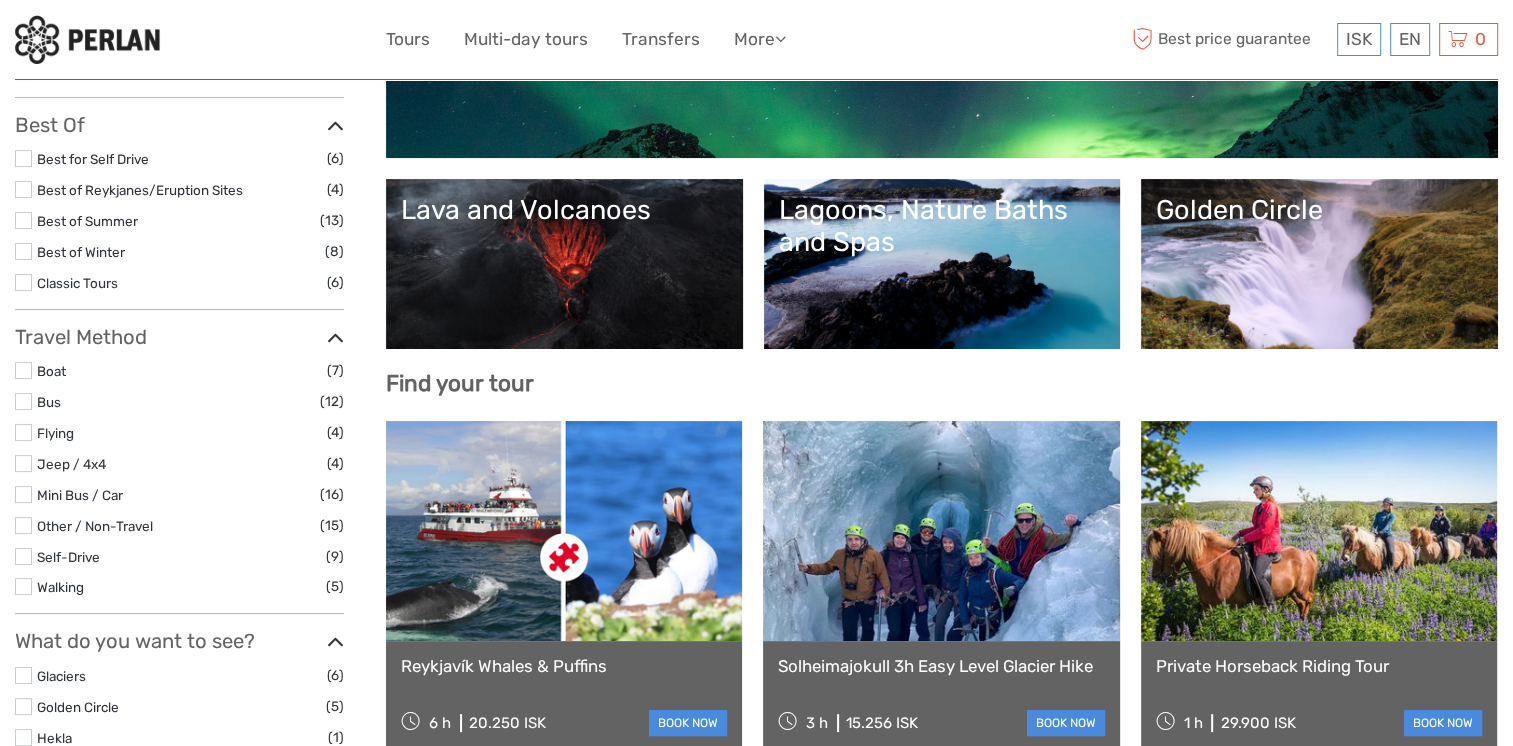 select 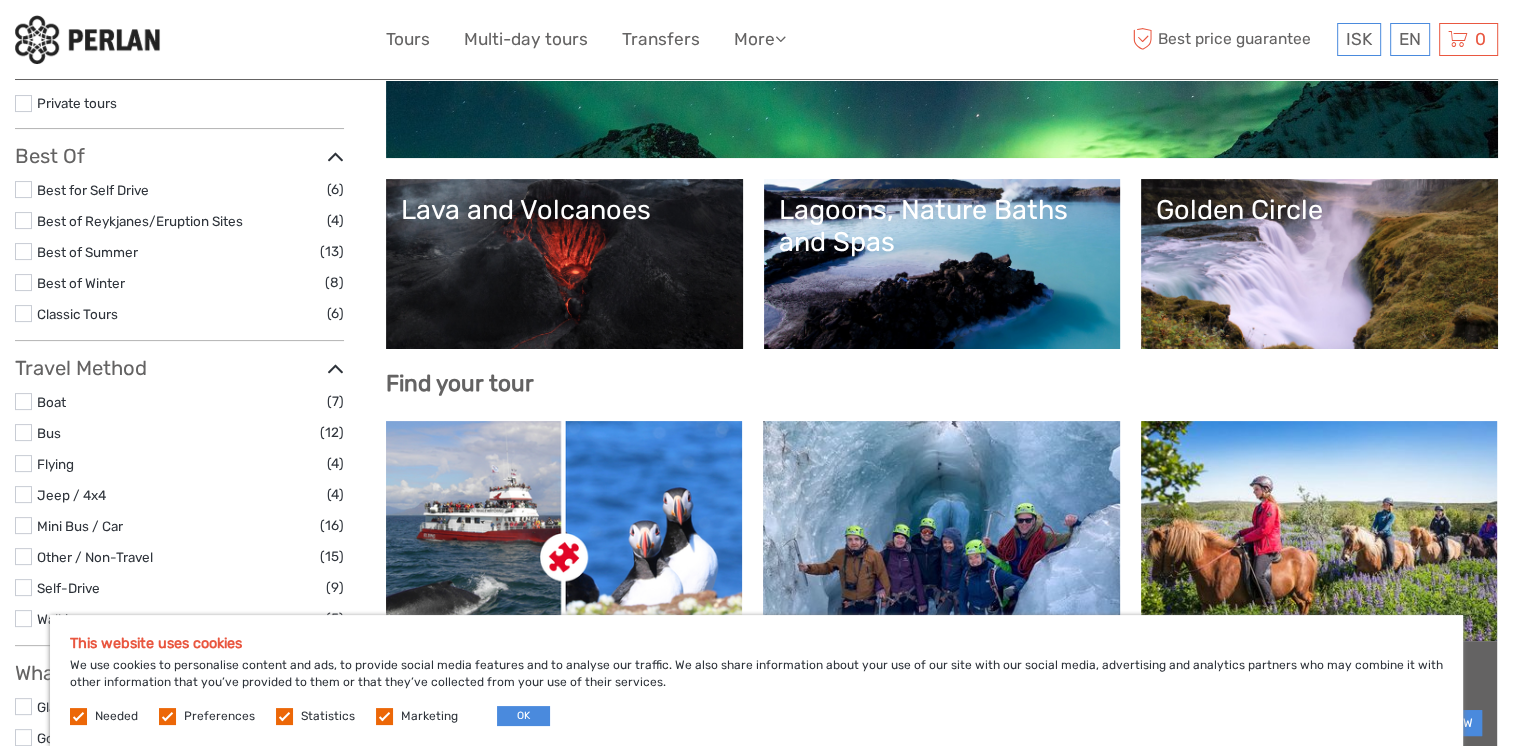 scroll, scrollTop: 356, scrollLeft: 0, axis: vertical 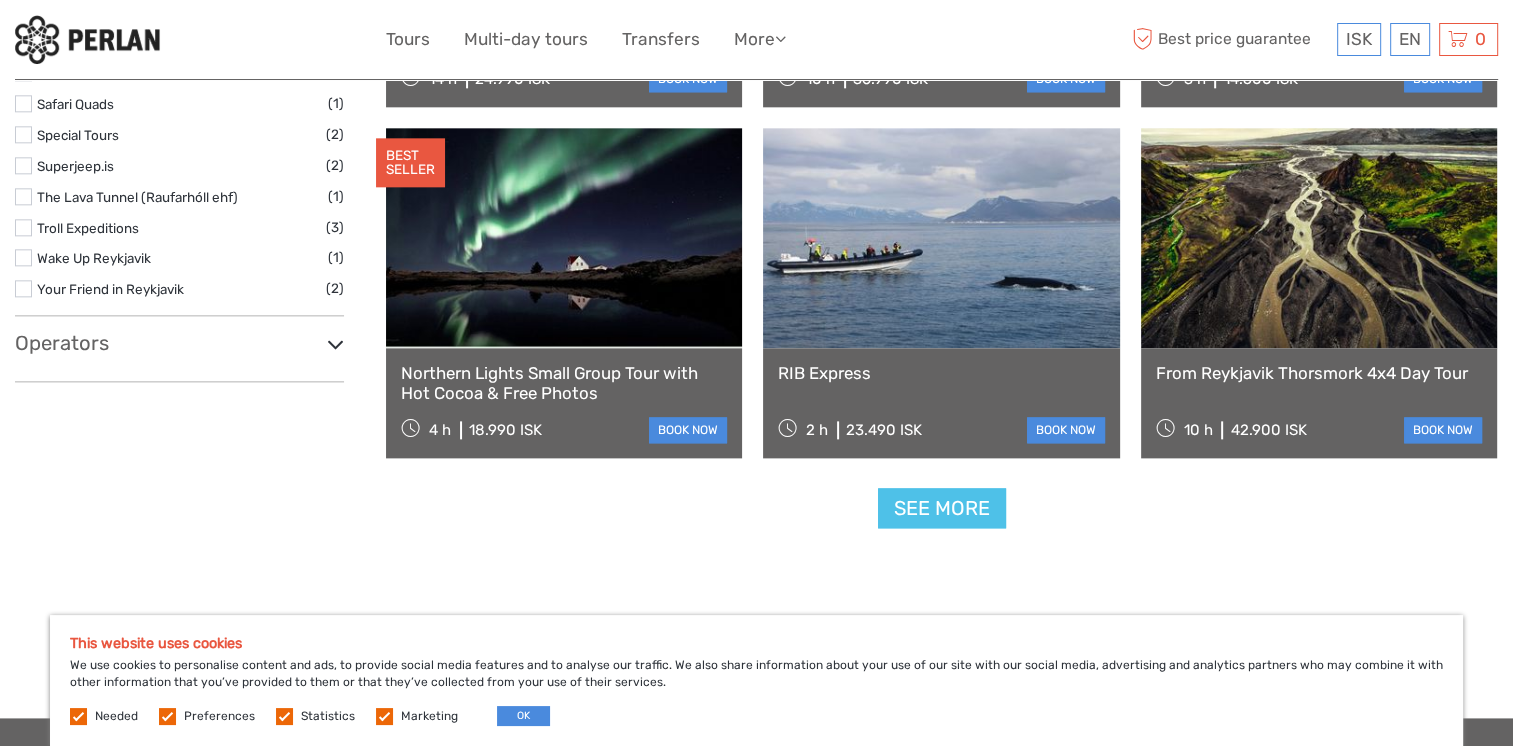 click on "See more" at bounding box center (942, 508) 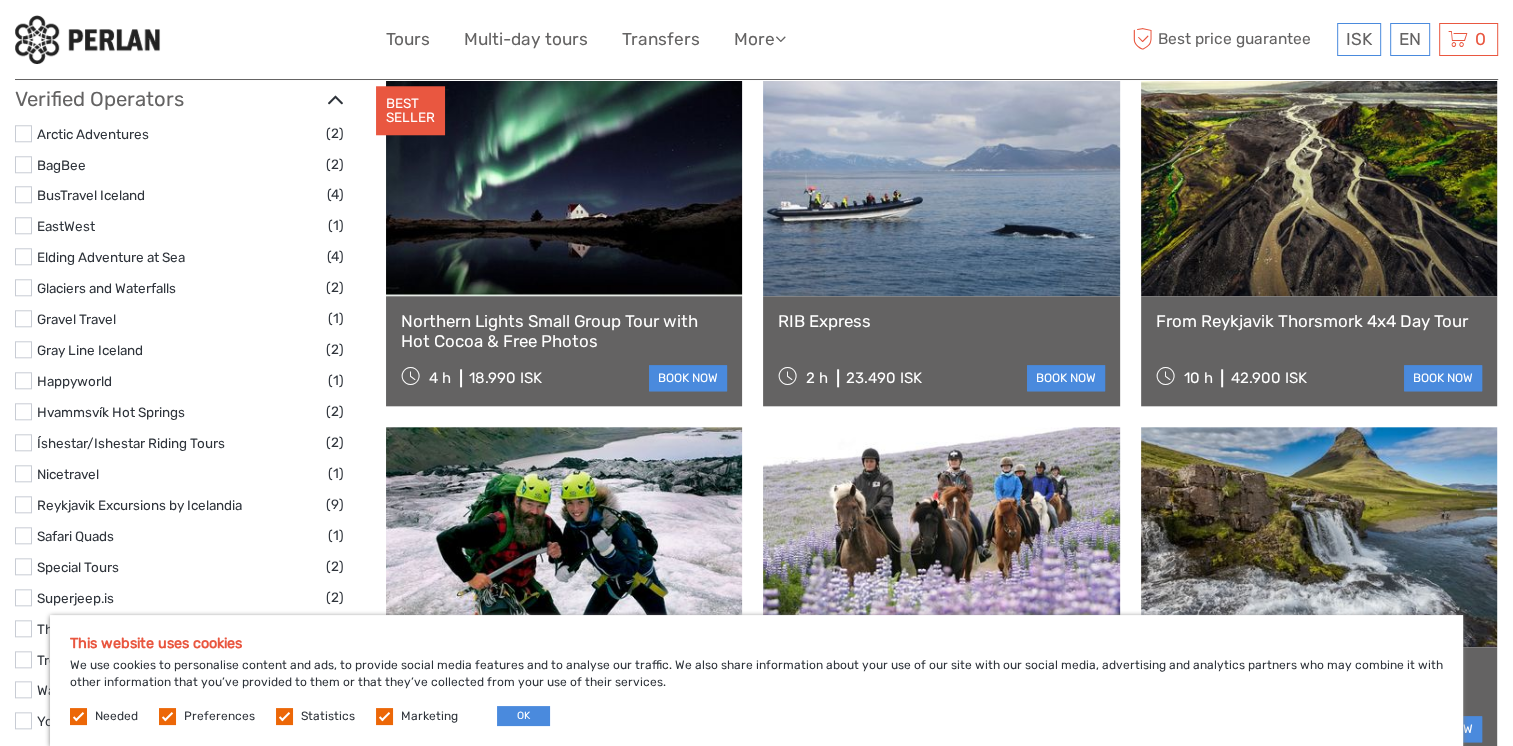 scroll, scrollTop: 1955, scrollLeft: 0, axis: vertical 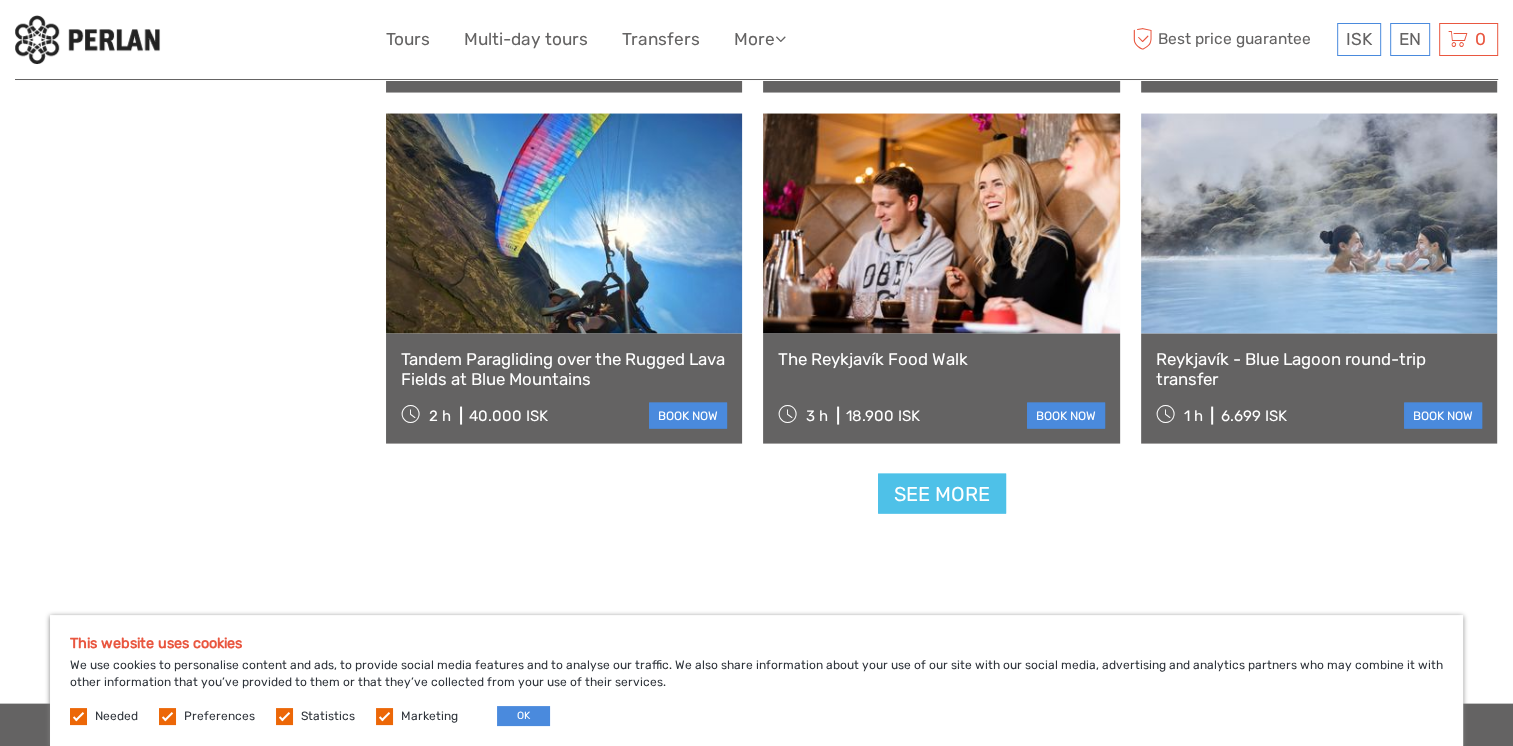 click on "See more" at bounding box center (942, 494) 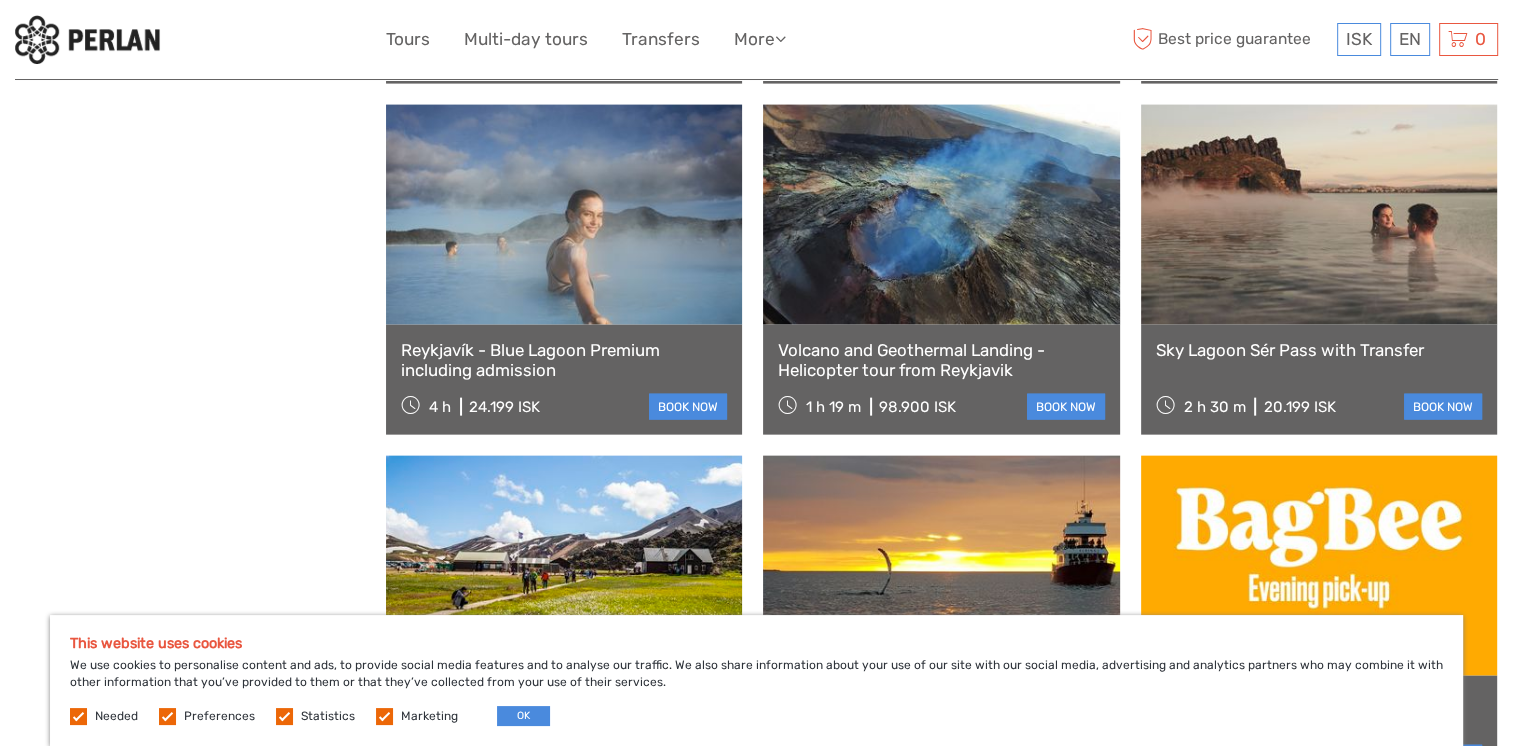 scroll, scrollTop: 4364, scrollLeft: 0, axis: vertical 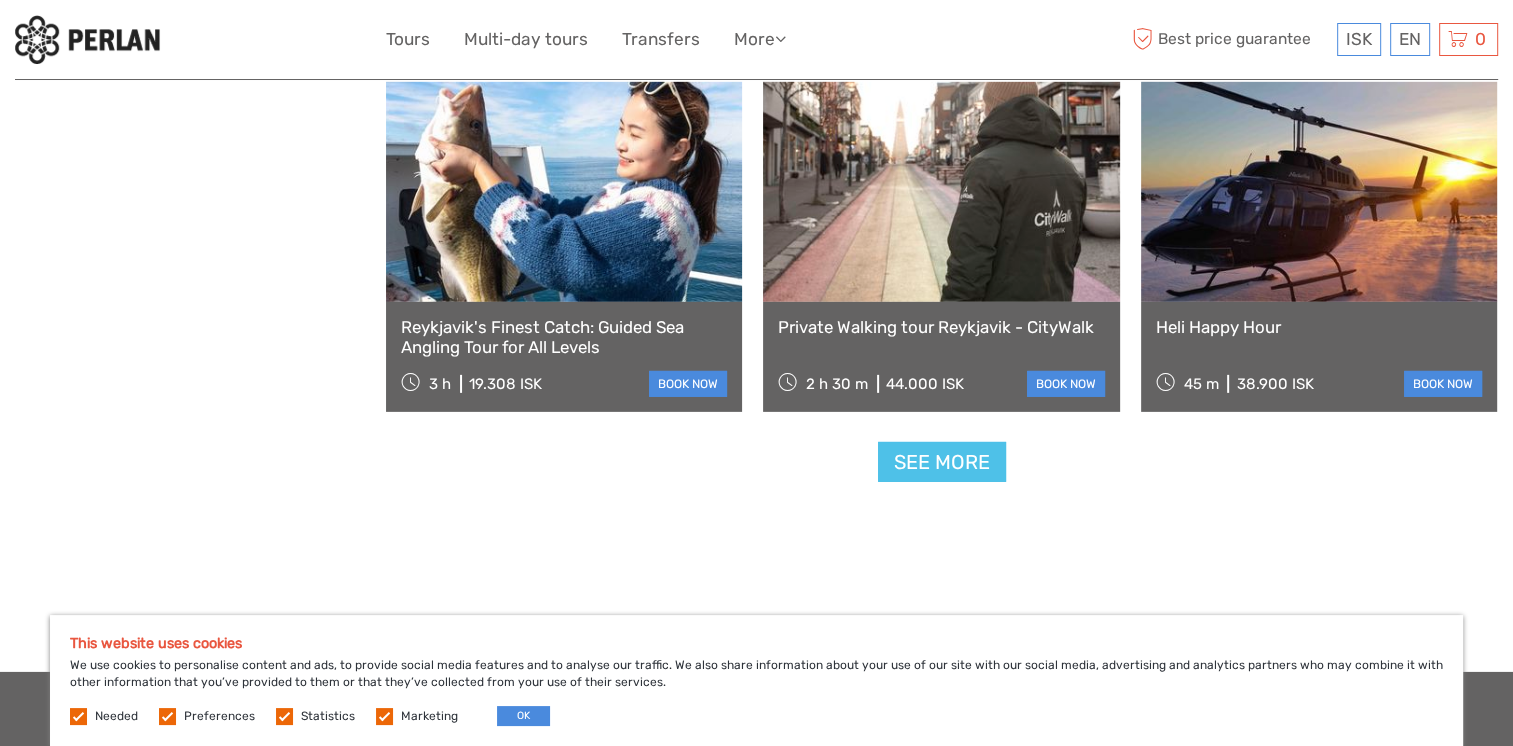 click on "See more" at bounding box center [942, 462] 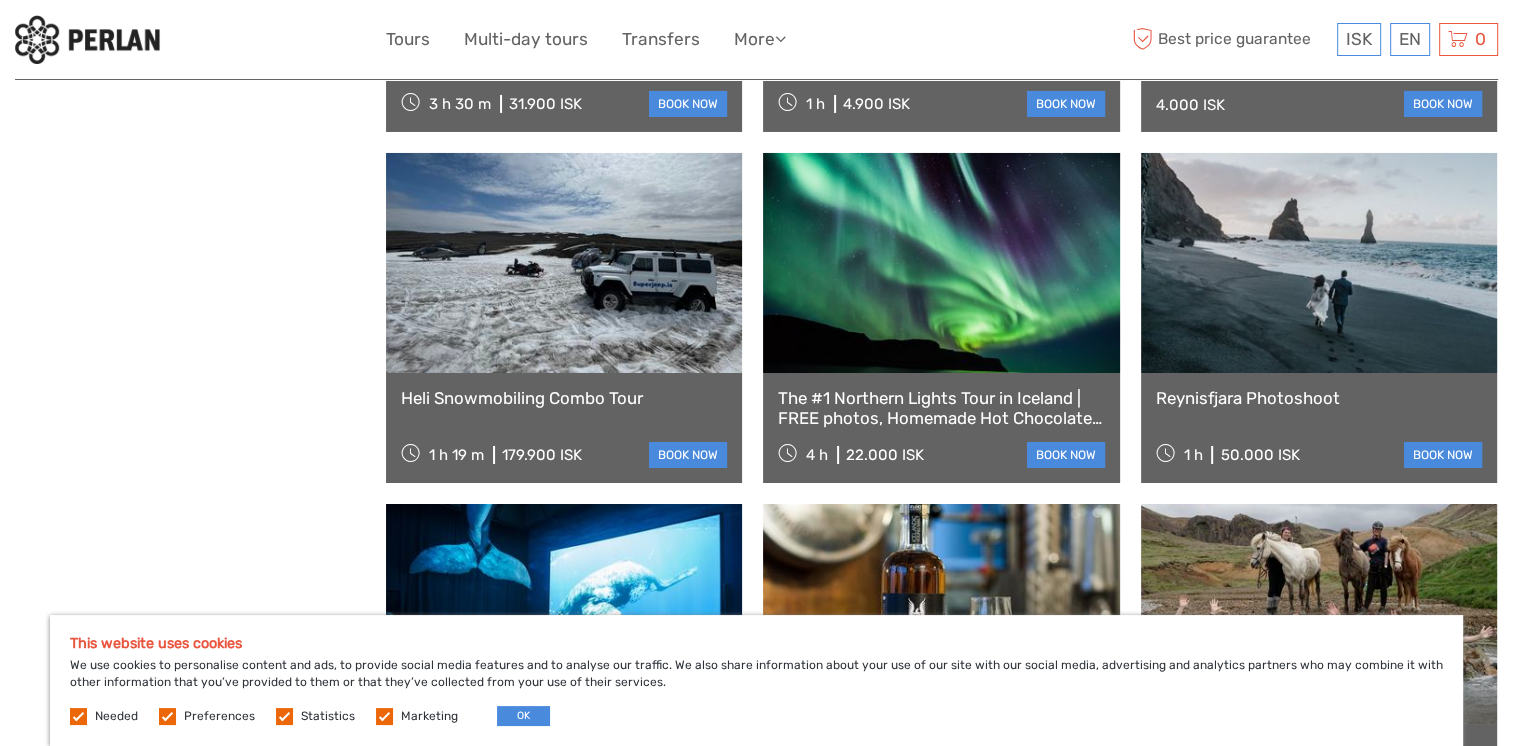 scroll, scrollTop: 7180, scrollLeft: 0, axis: vertical 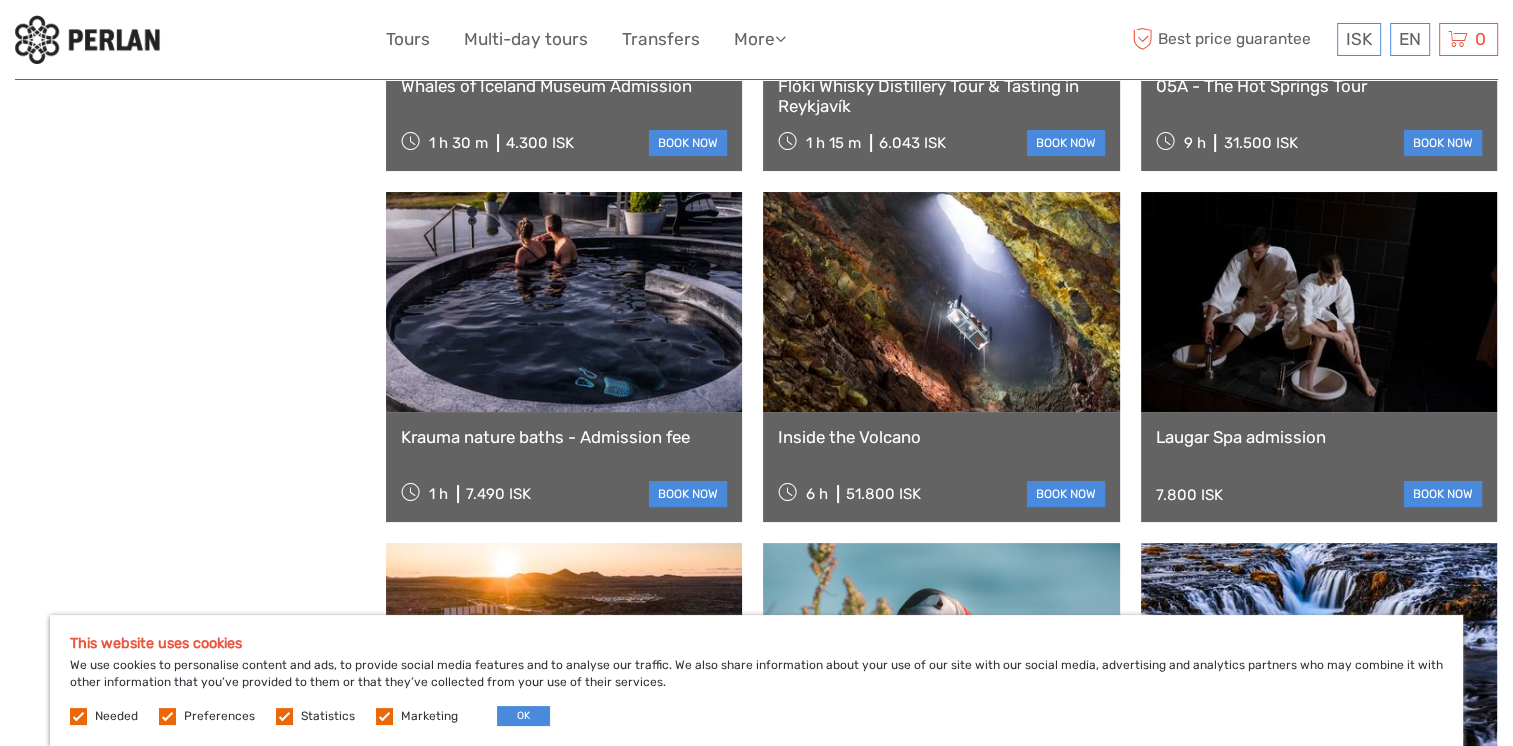 click on "Inside the Volcano" at bounding box center (941, 437) 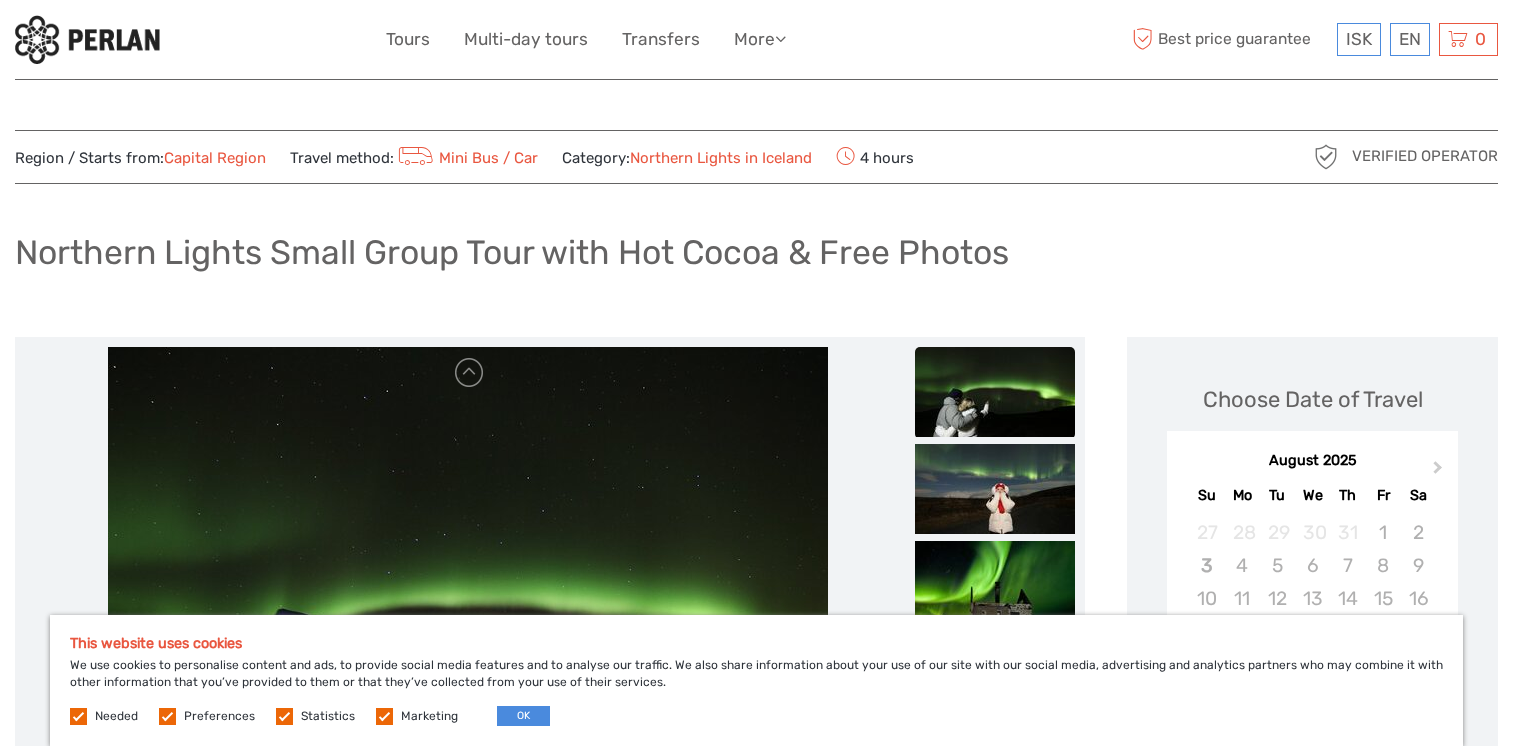 scroll, scrollTop: 0, scrollLeft: 0, axis: both 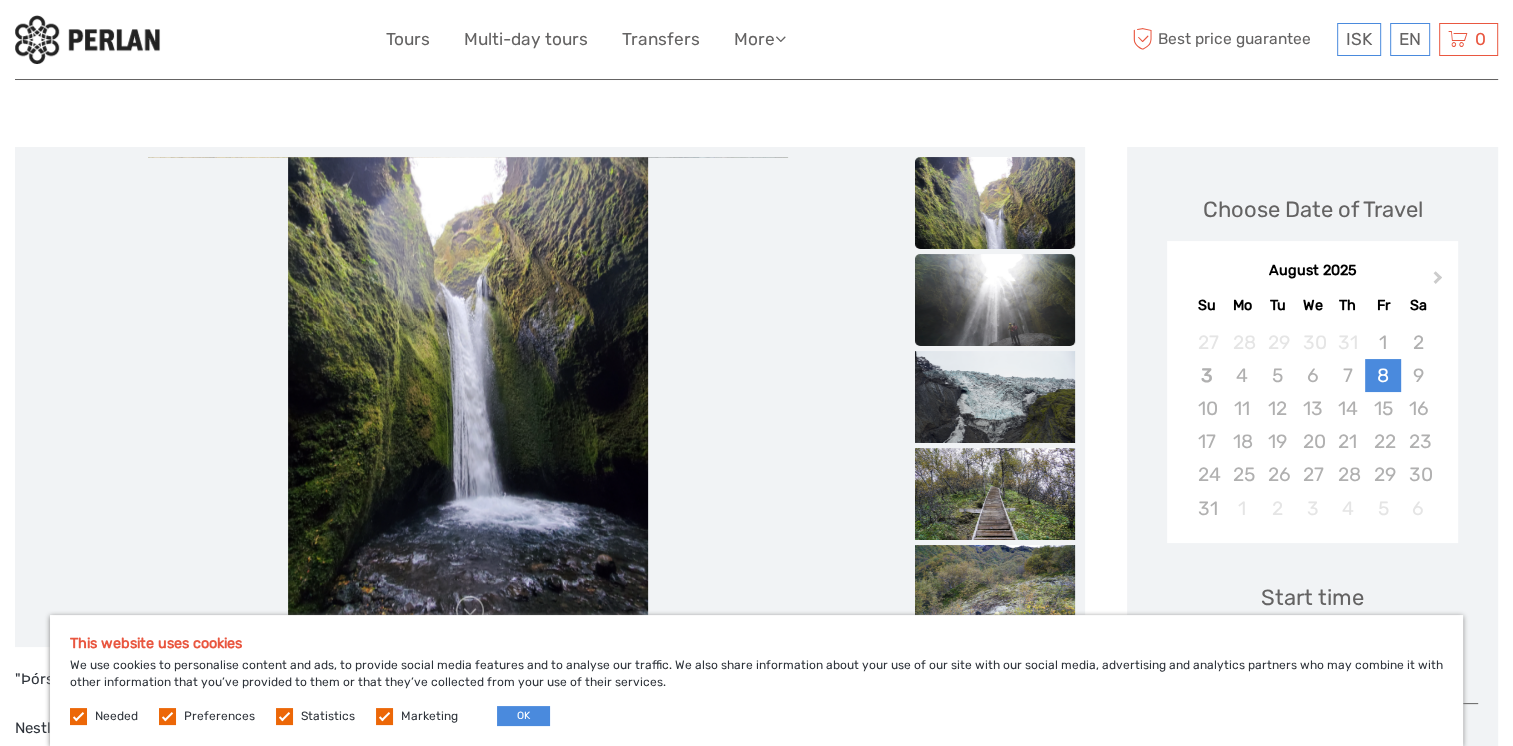 click at bounding box center [995, 307] 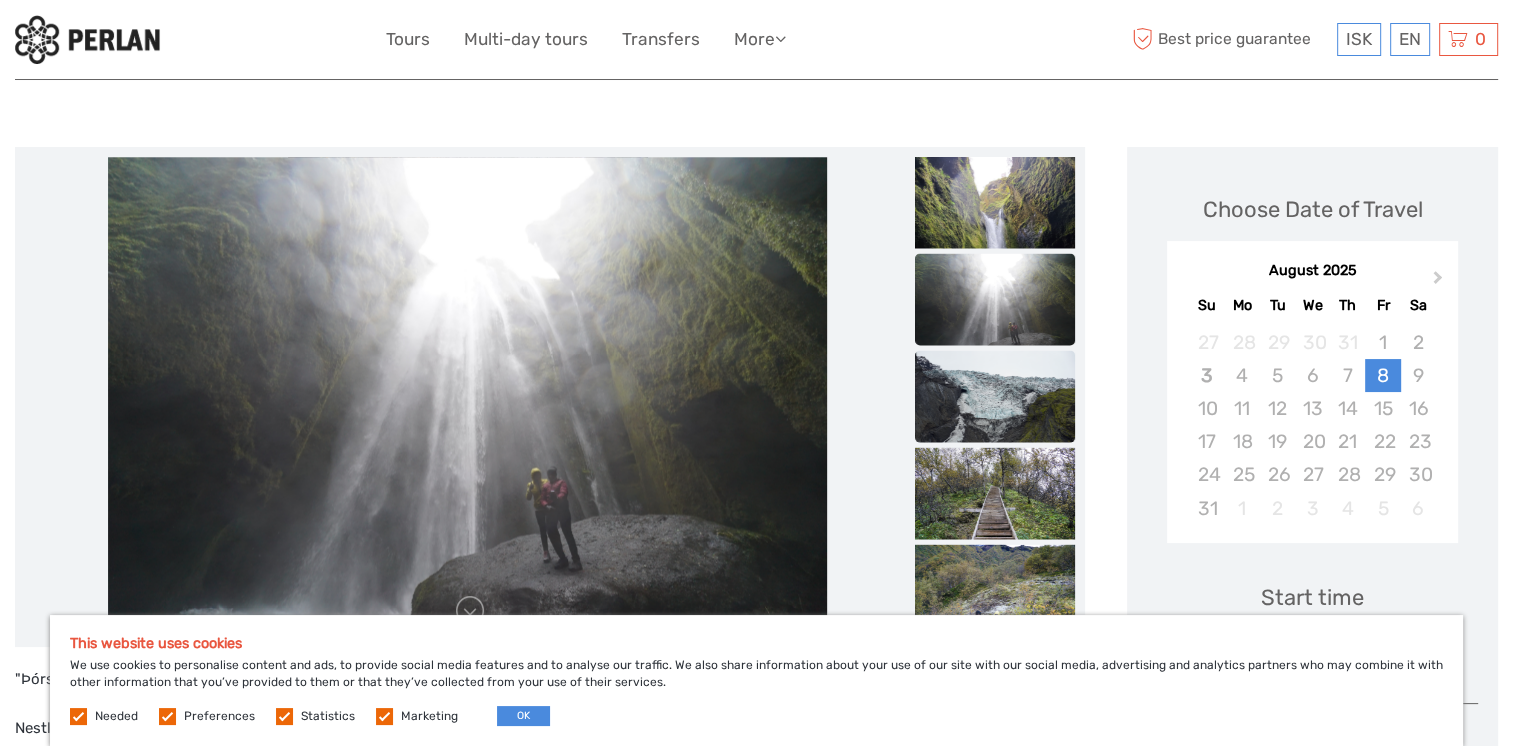 click at bounding box center [995, 403] 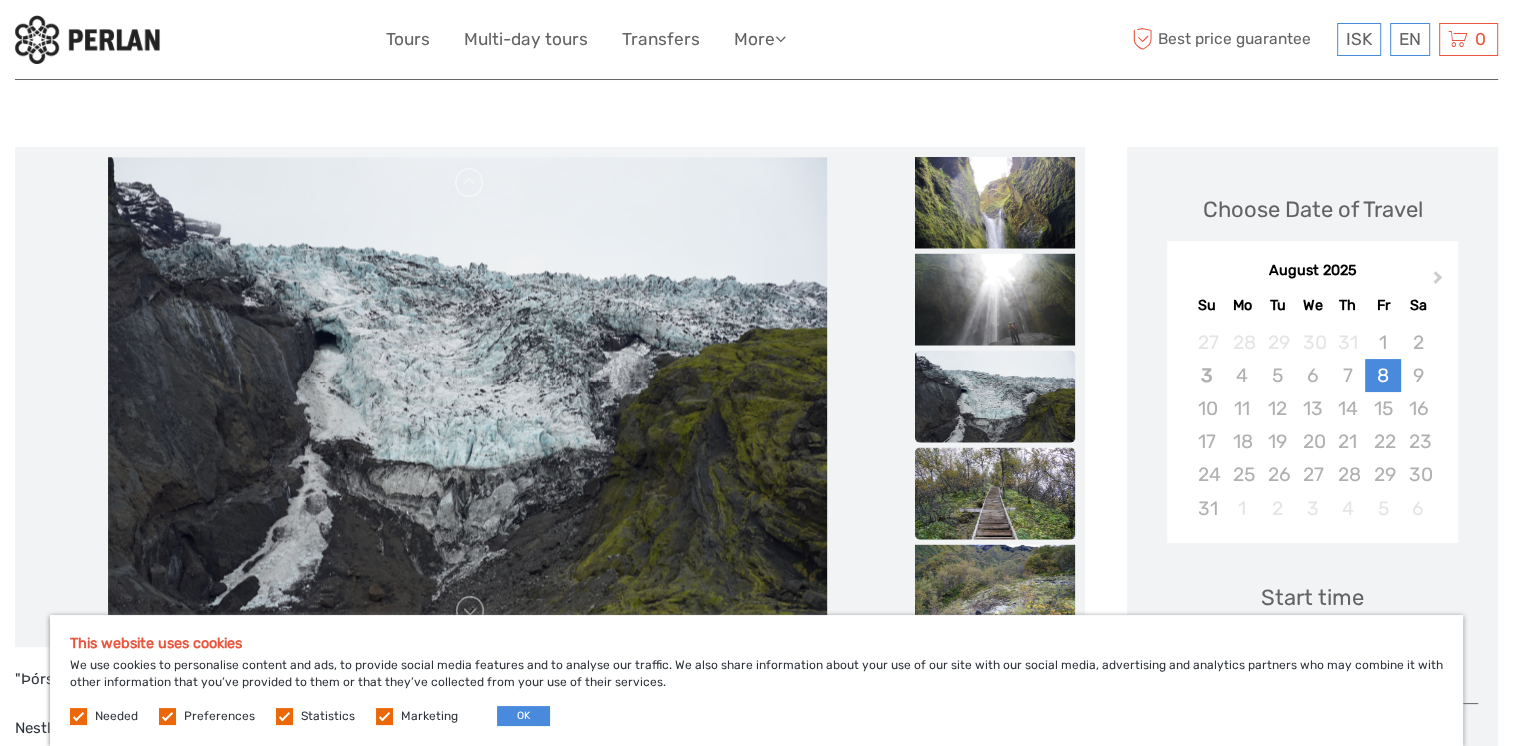 click at bounding box center (995, 500) 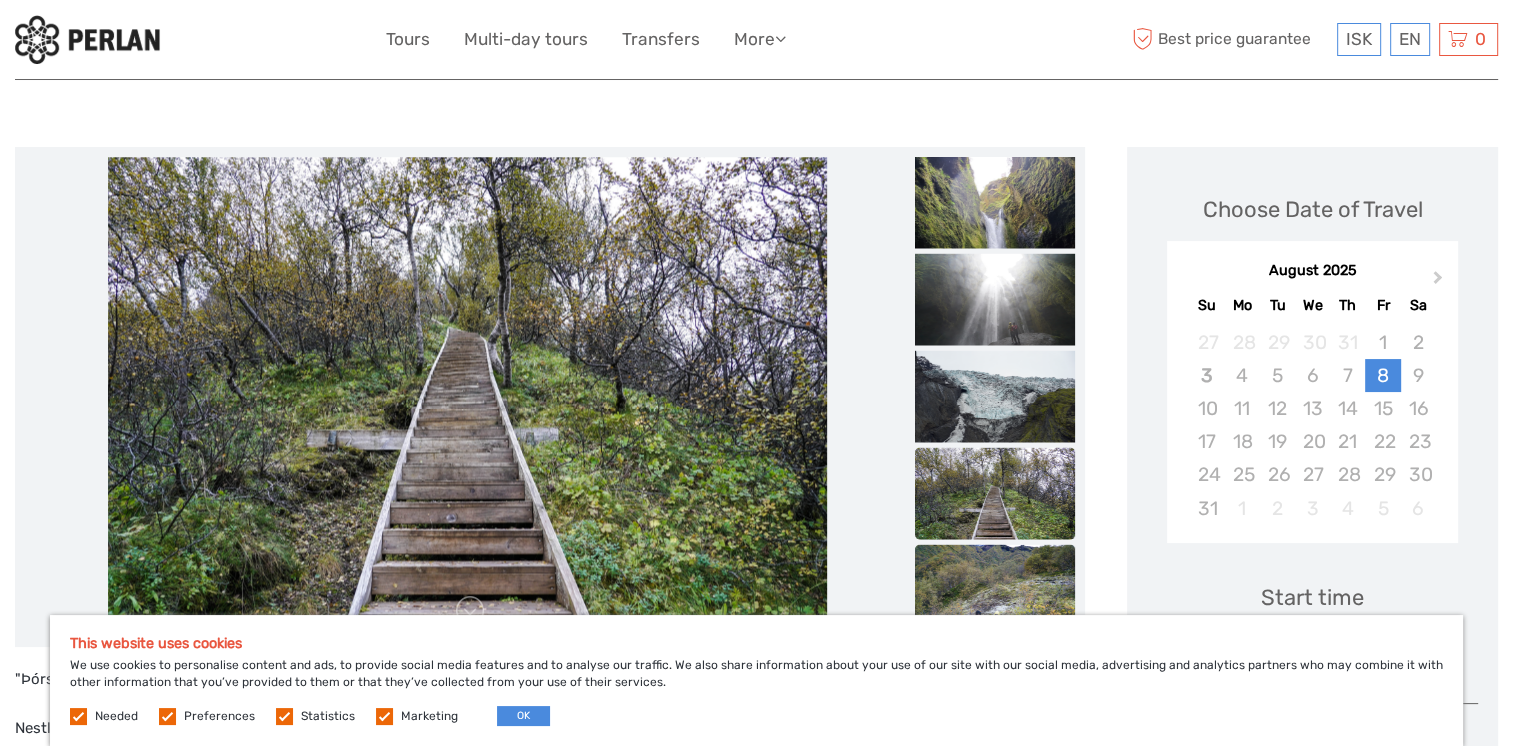 click at bounding box center [995, 597] 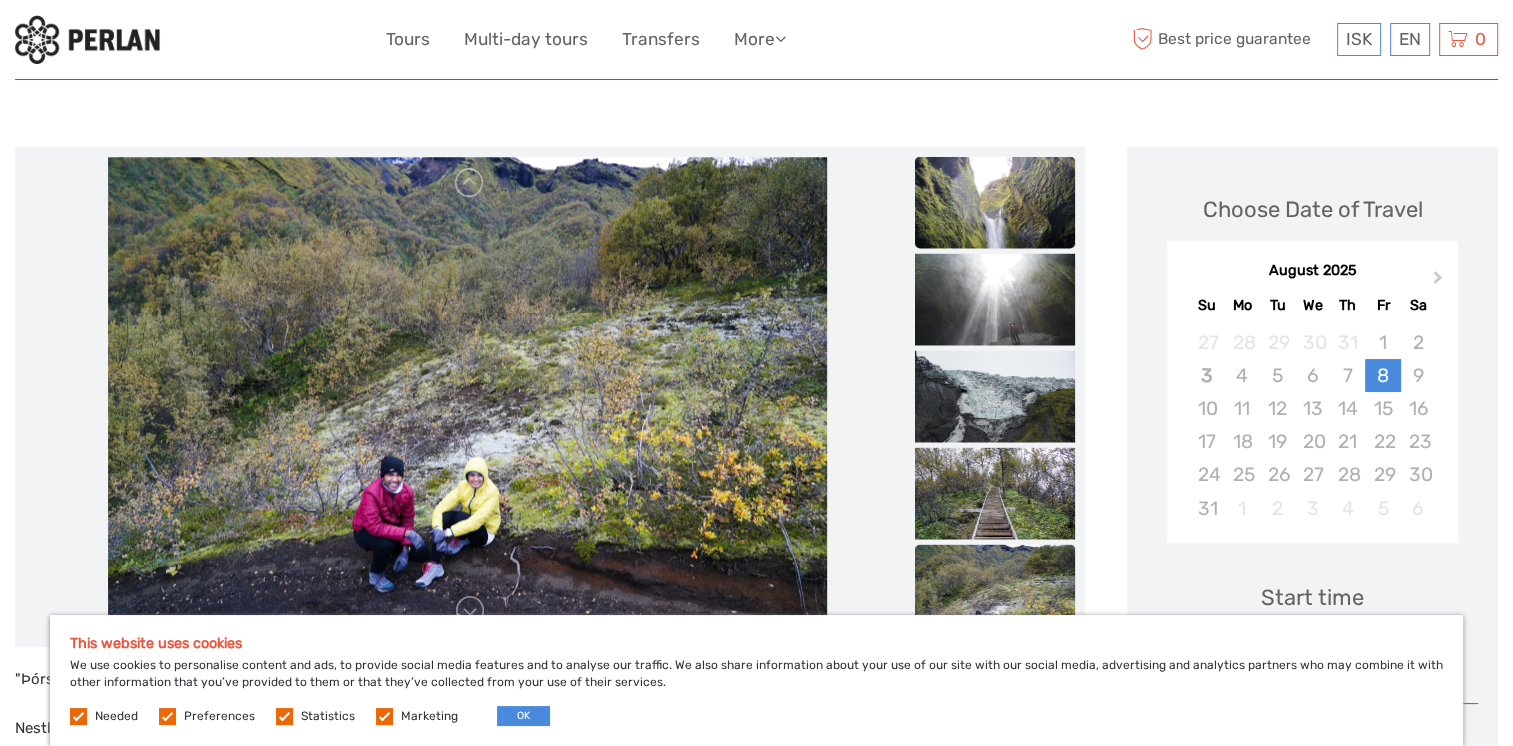 click at bounding box center (995, 262) 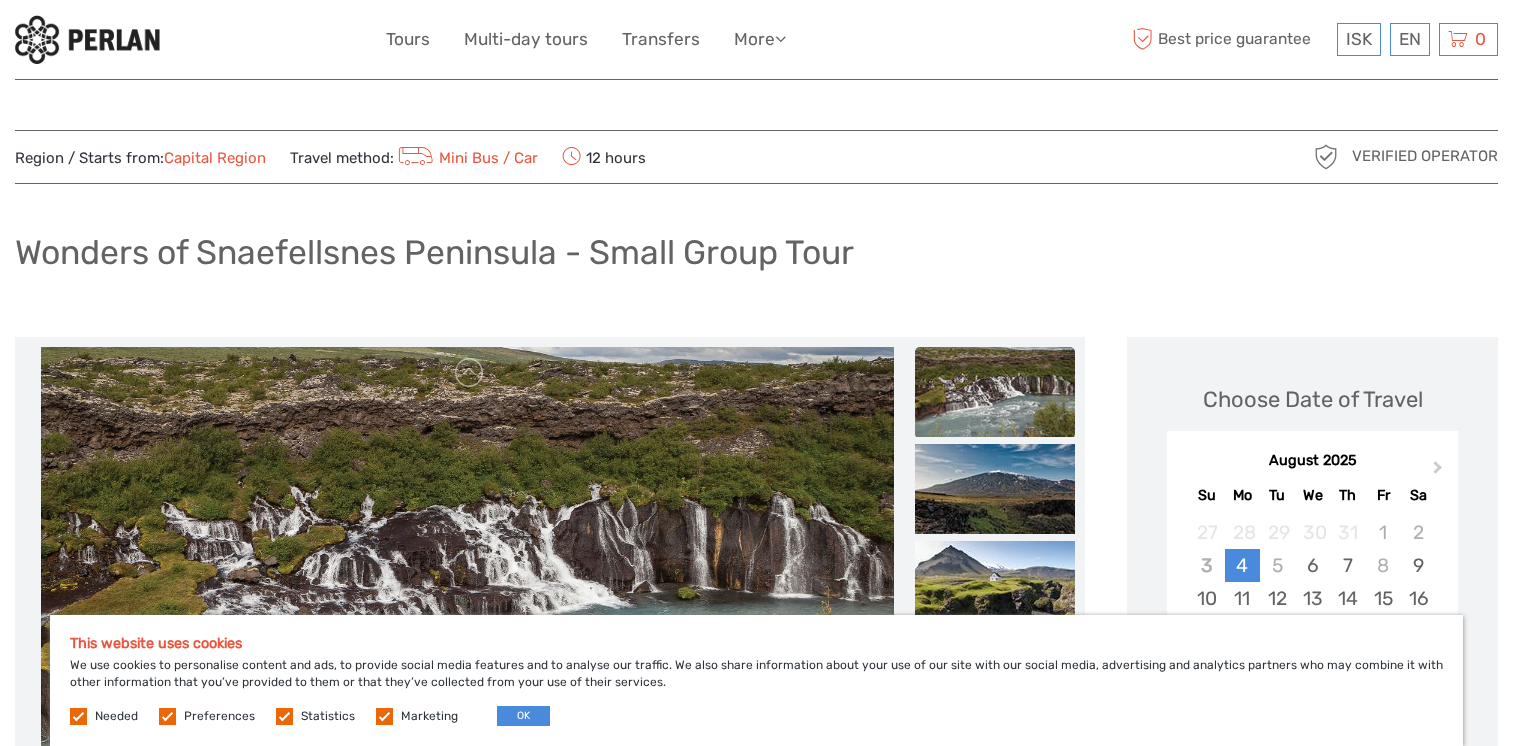 scroll, scrollTop: 0, scrollLeft: 0, axis: both 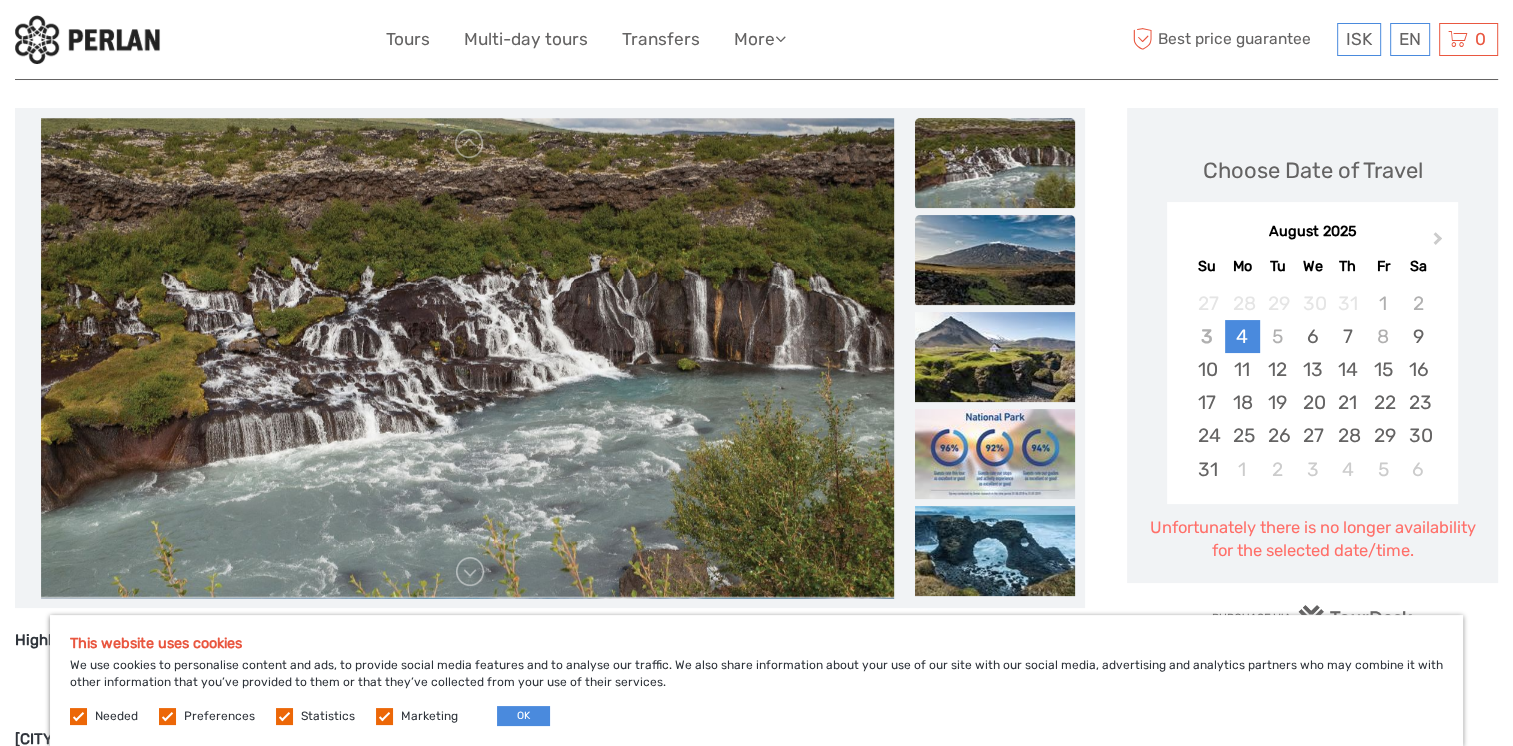 click at bounding box center [995, 260] 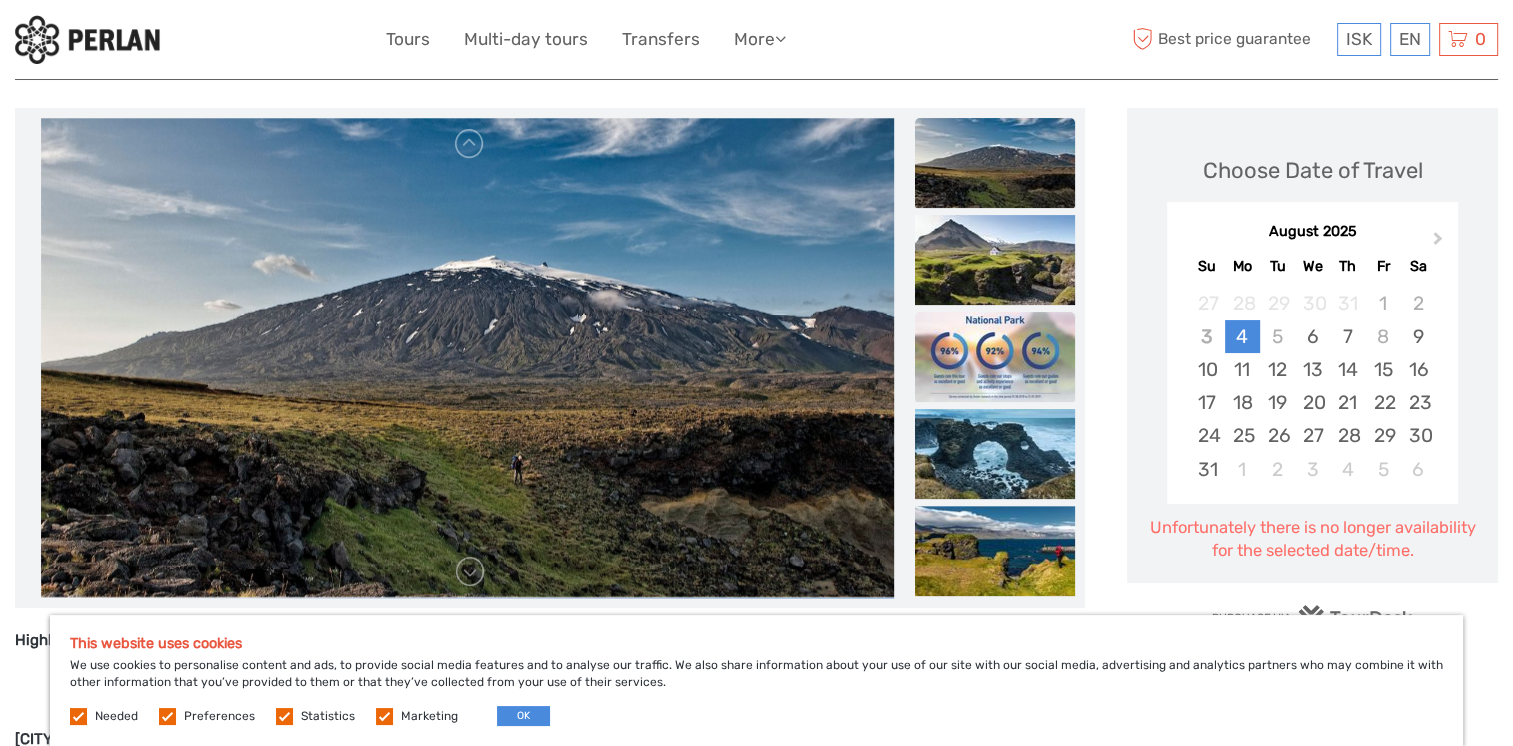 click at bounding box center (995, 357) 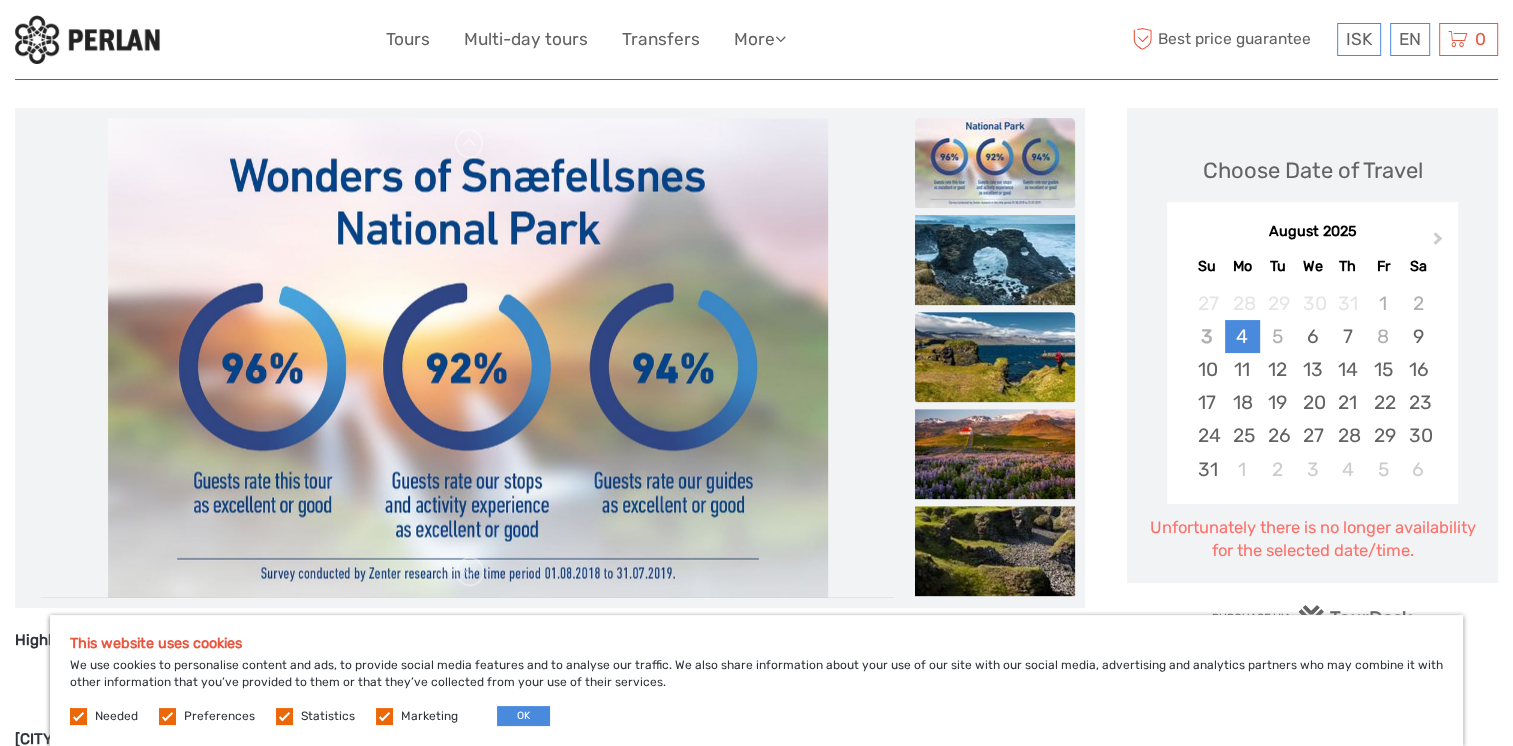 click at bounding box center [995, 357] 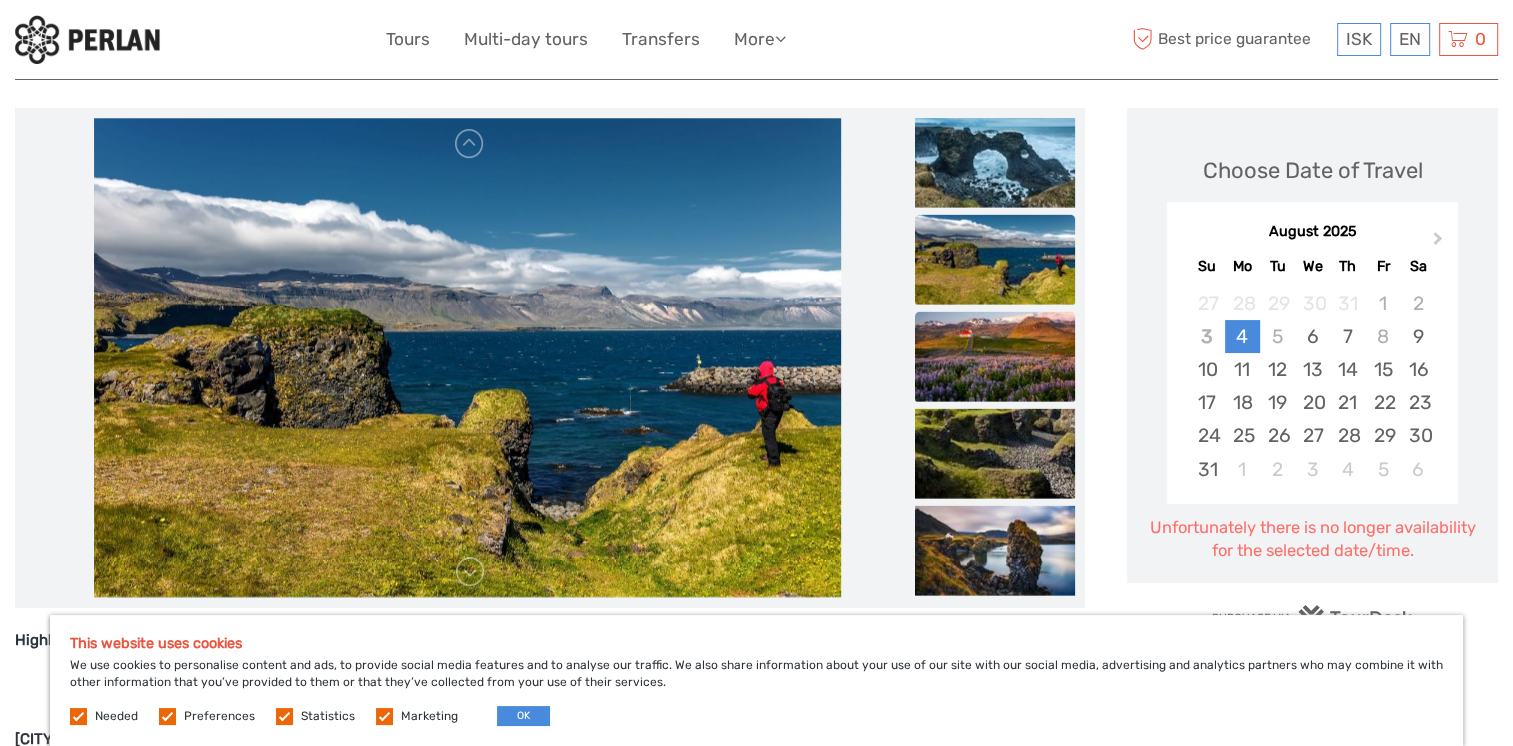 click at bounding box center (995, 356) 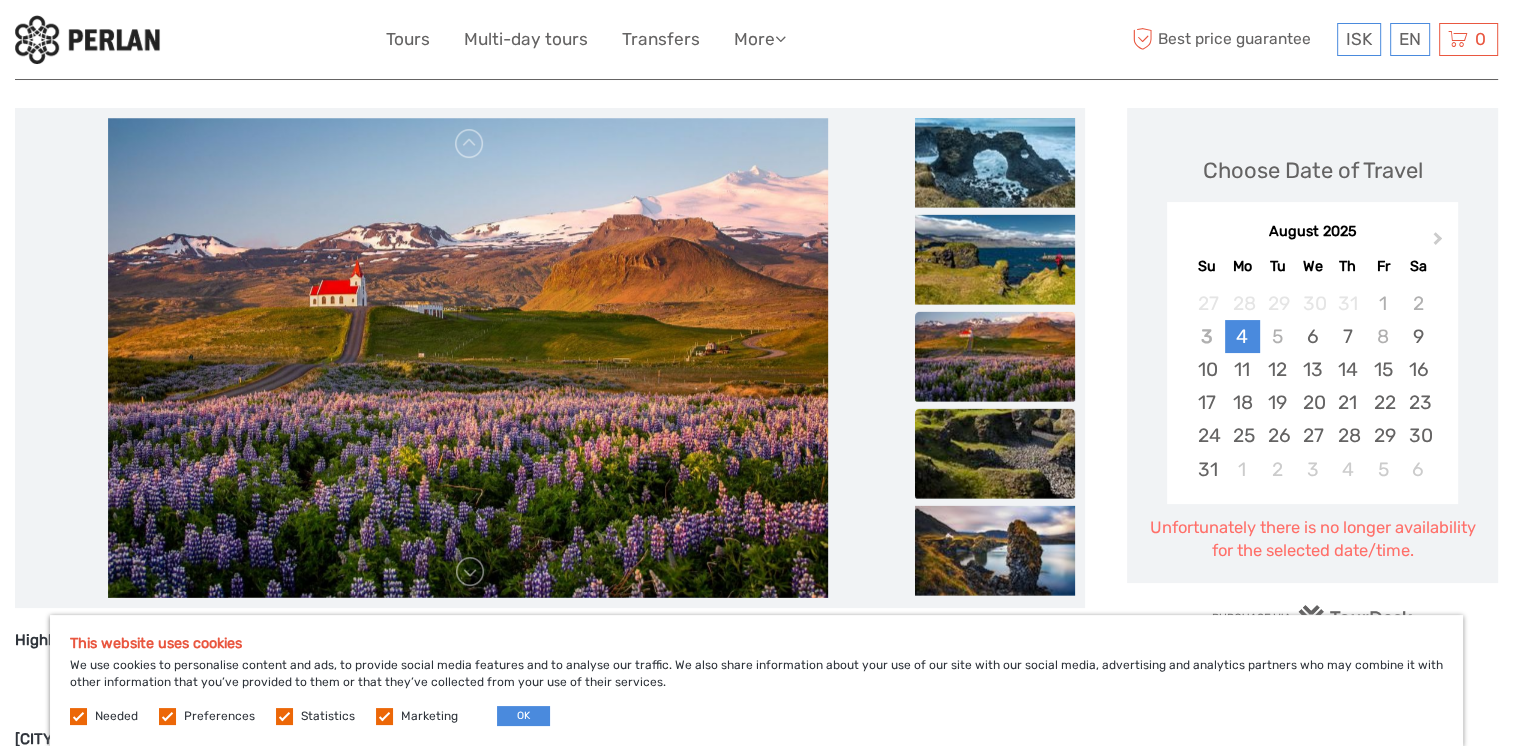 click at bounding box center (995, 453) 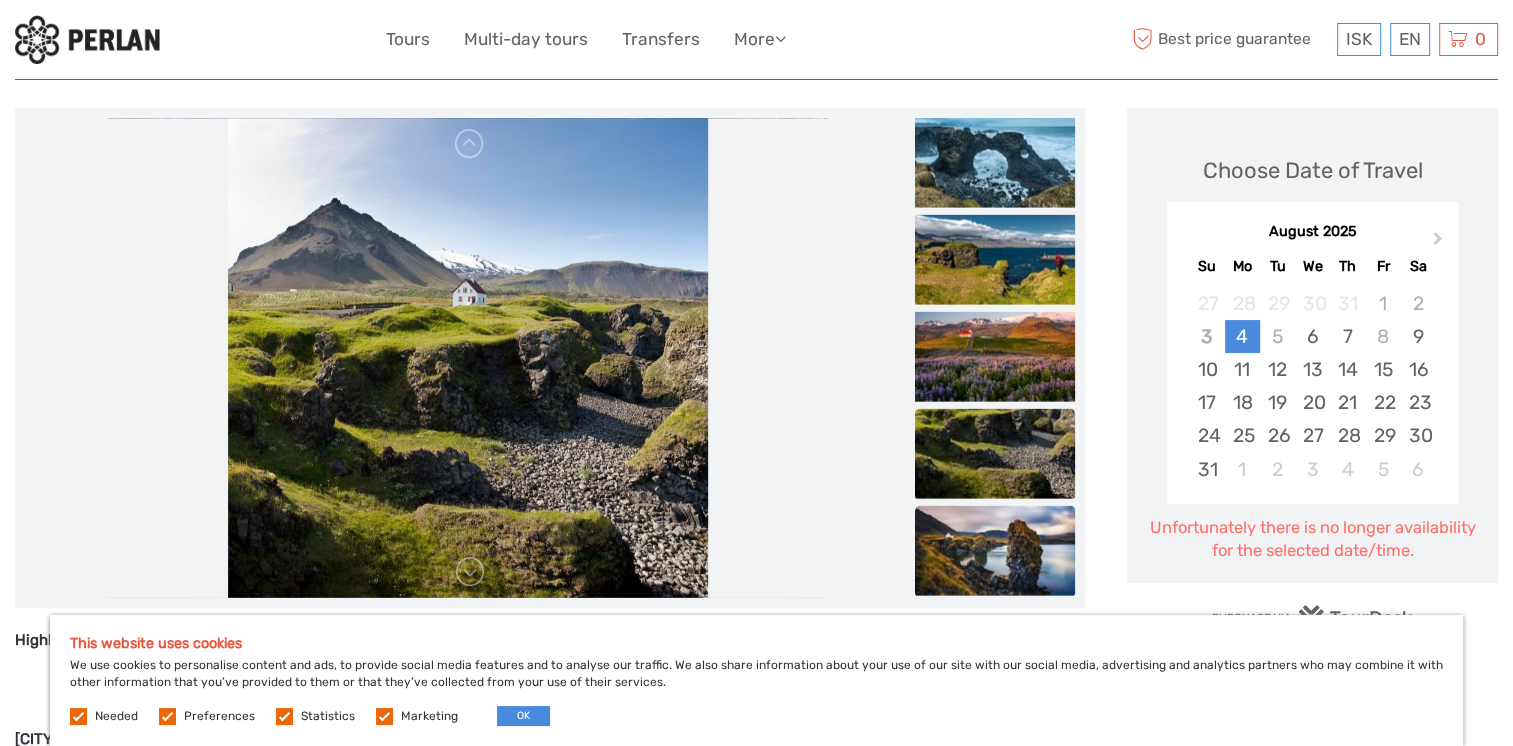 click at bounding box center [995, 550] 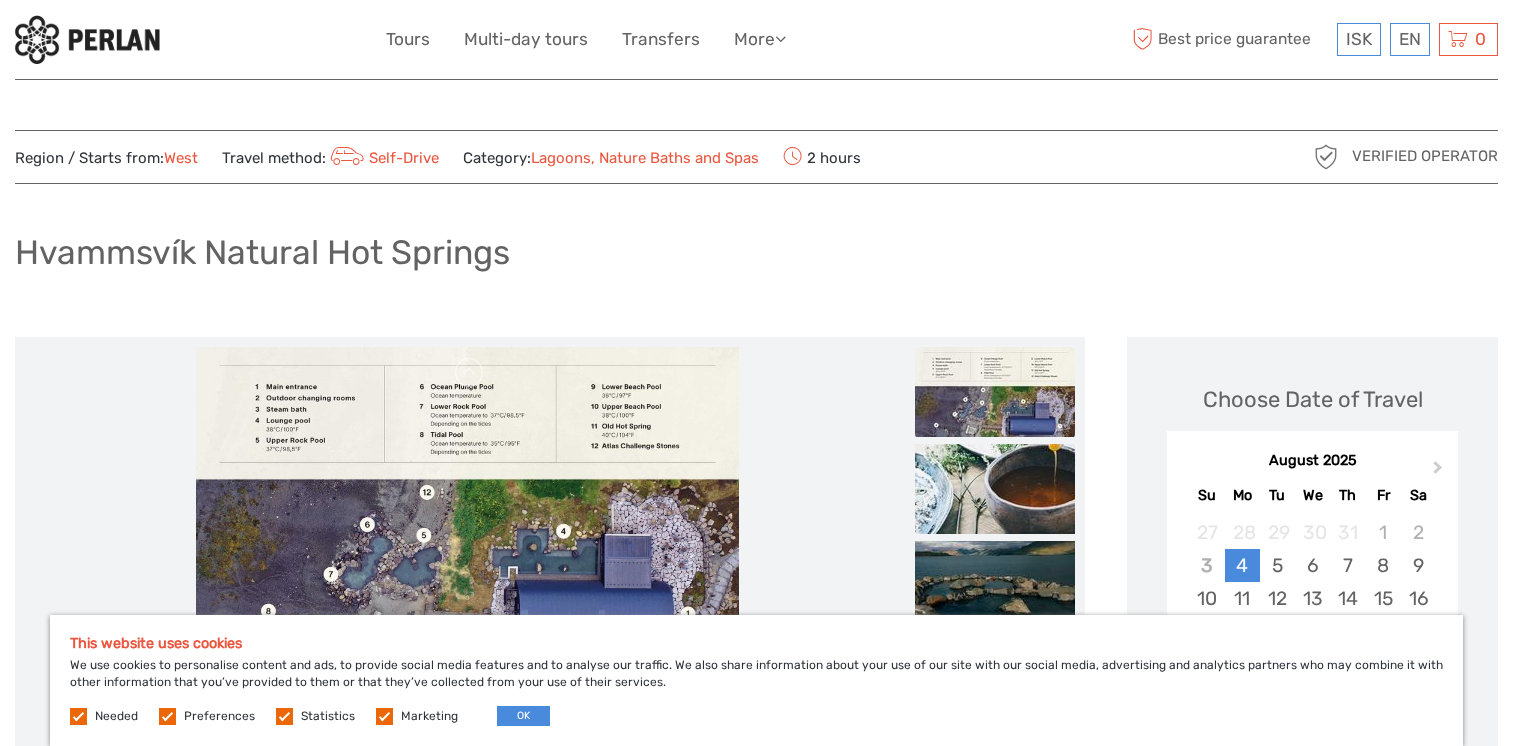 scroll, scrollTop: 0, scrollLeft: 0, axis: both 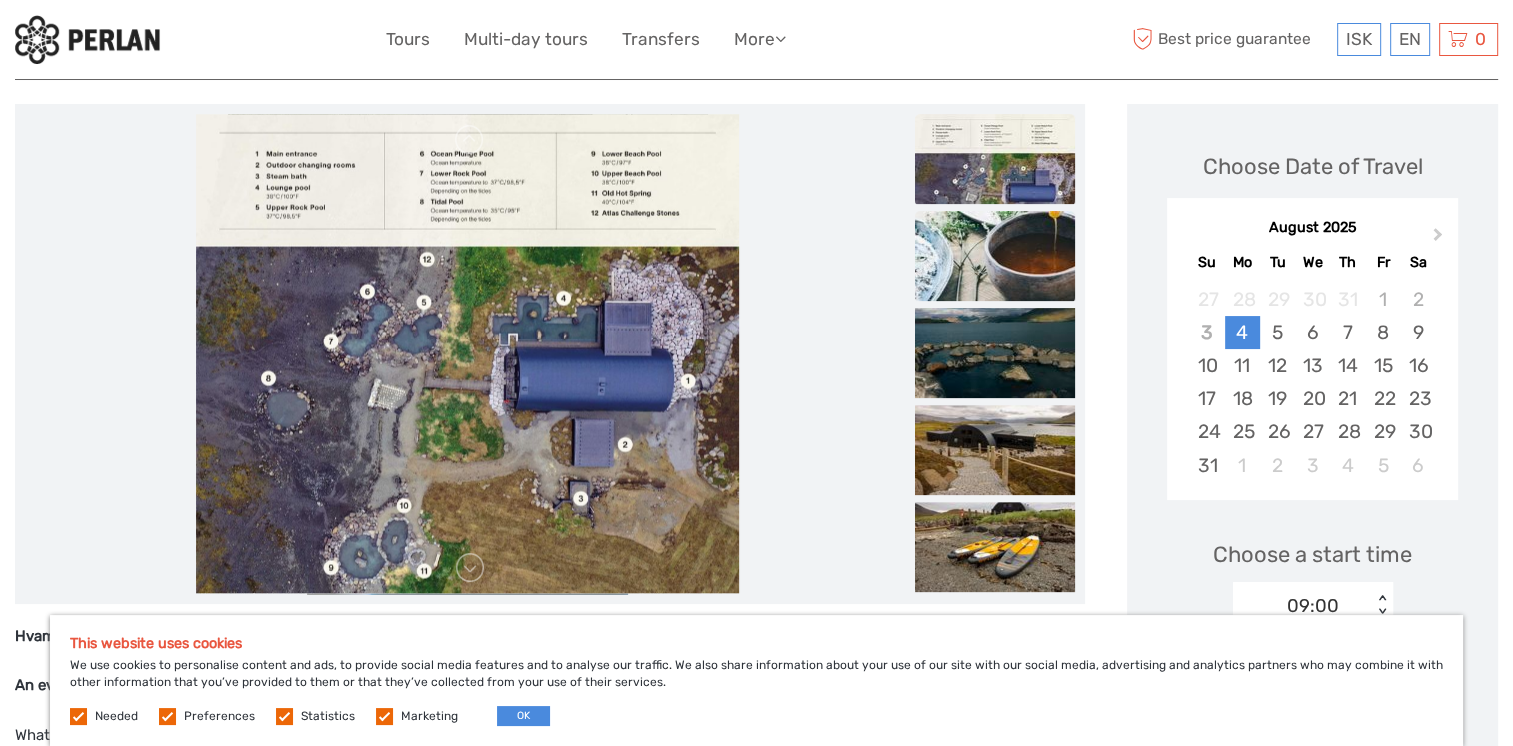 click at bounding box center [995, 256] 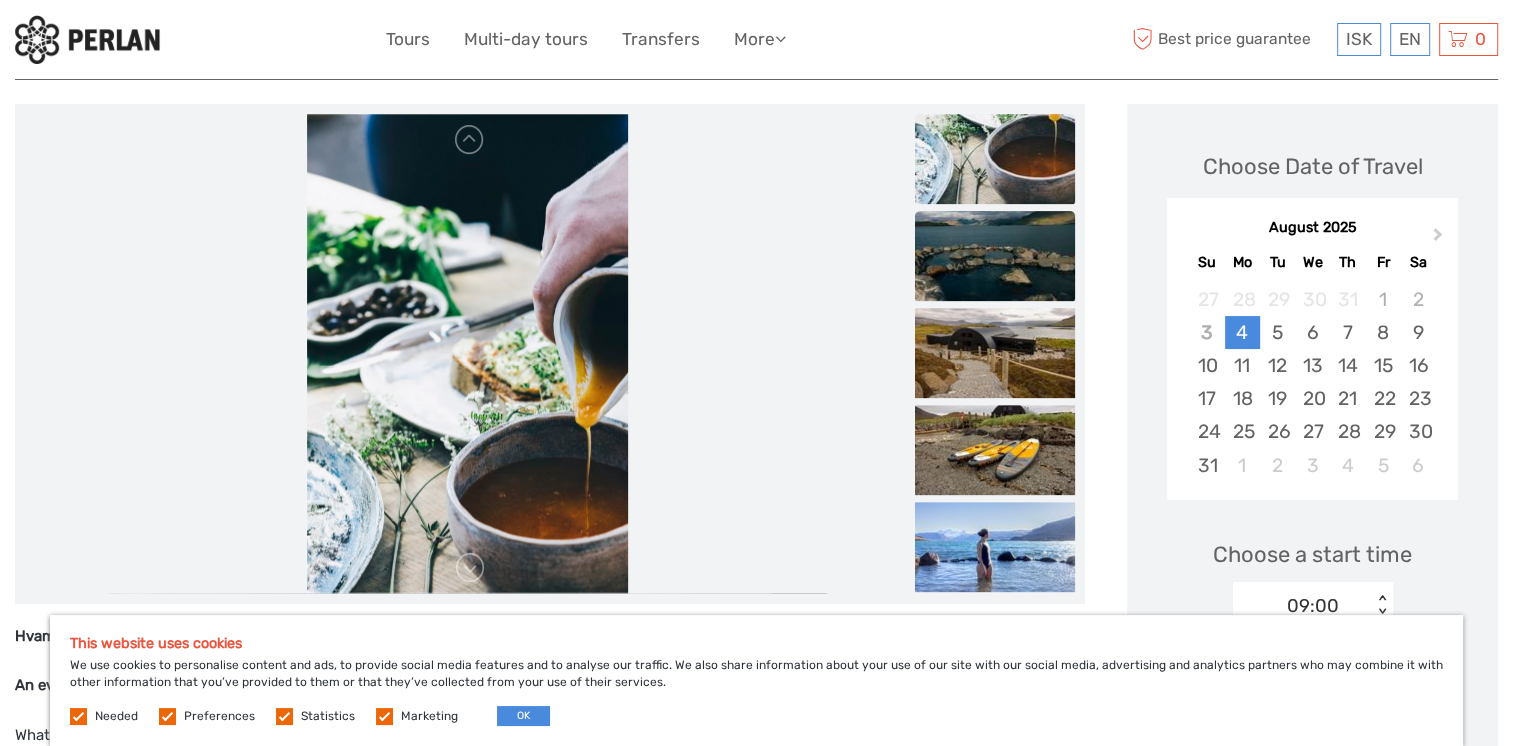 click at bounding box center [995, 256] 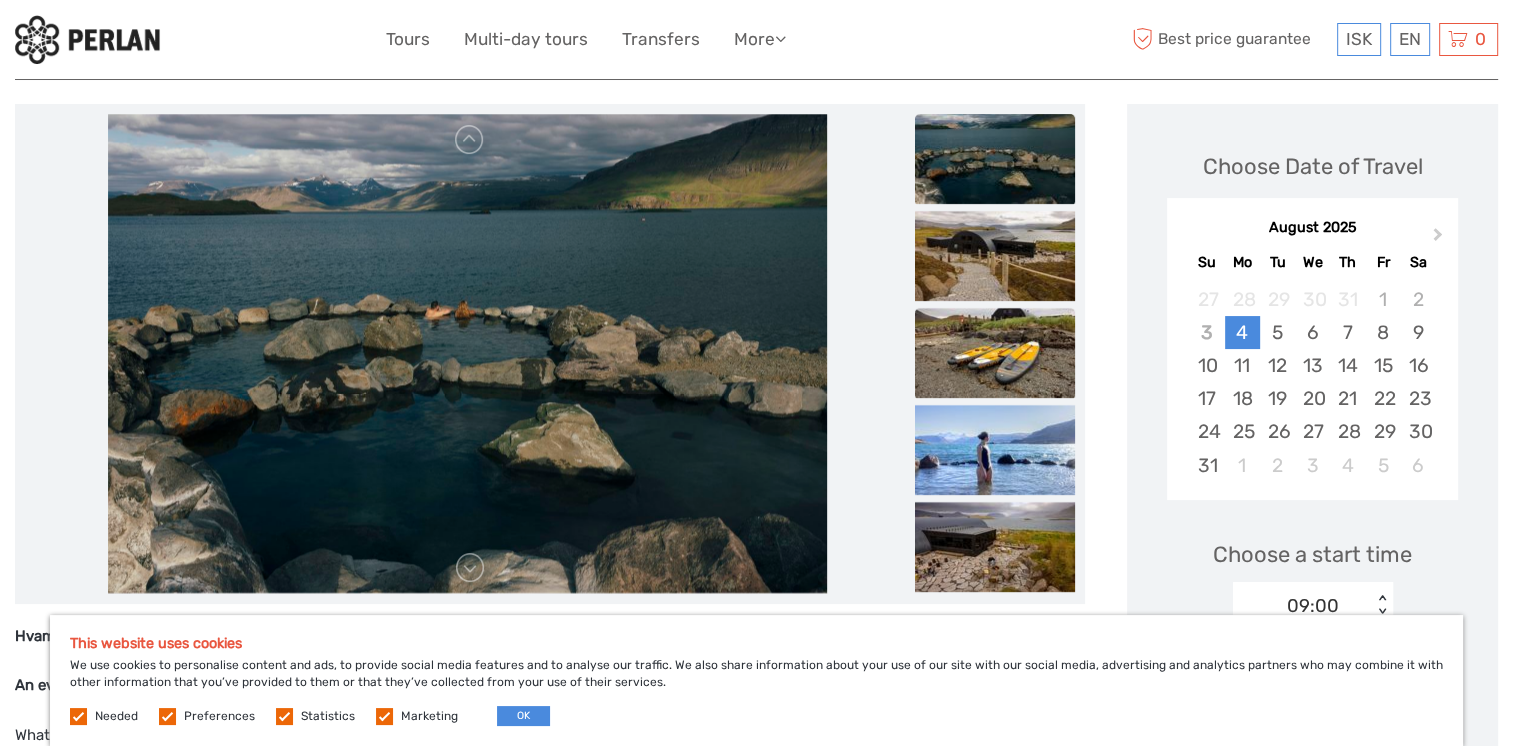 click at bounding box center [995, 353] 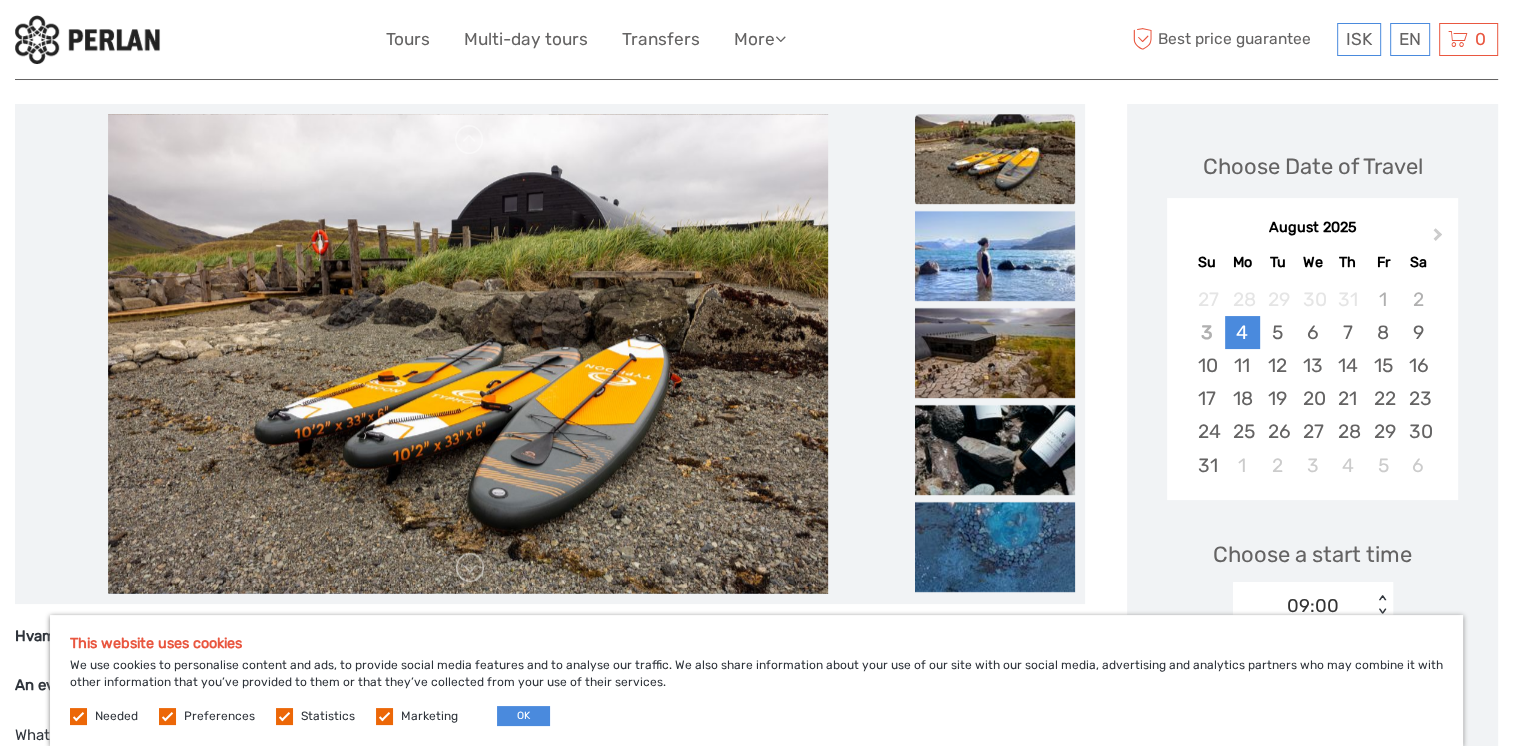click at bounding box center [995, 17] 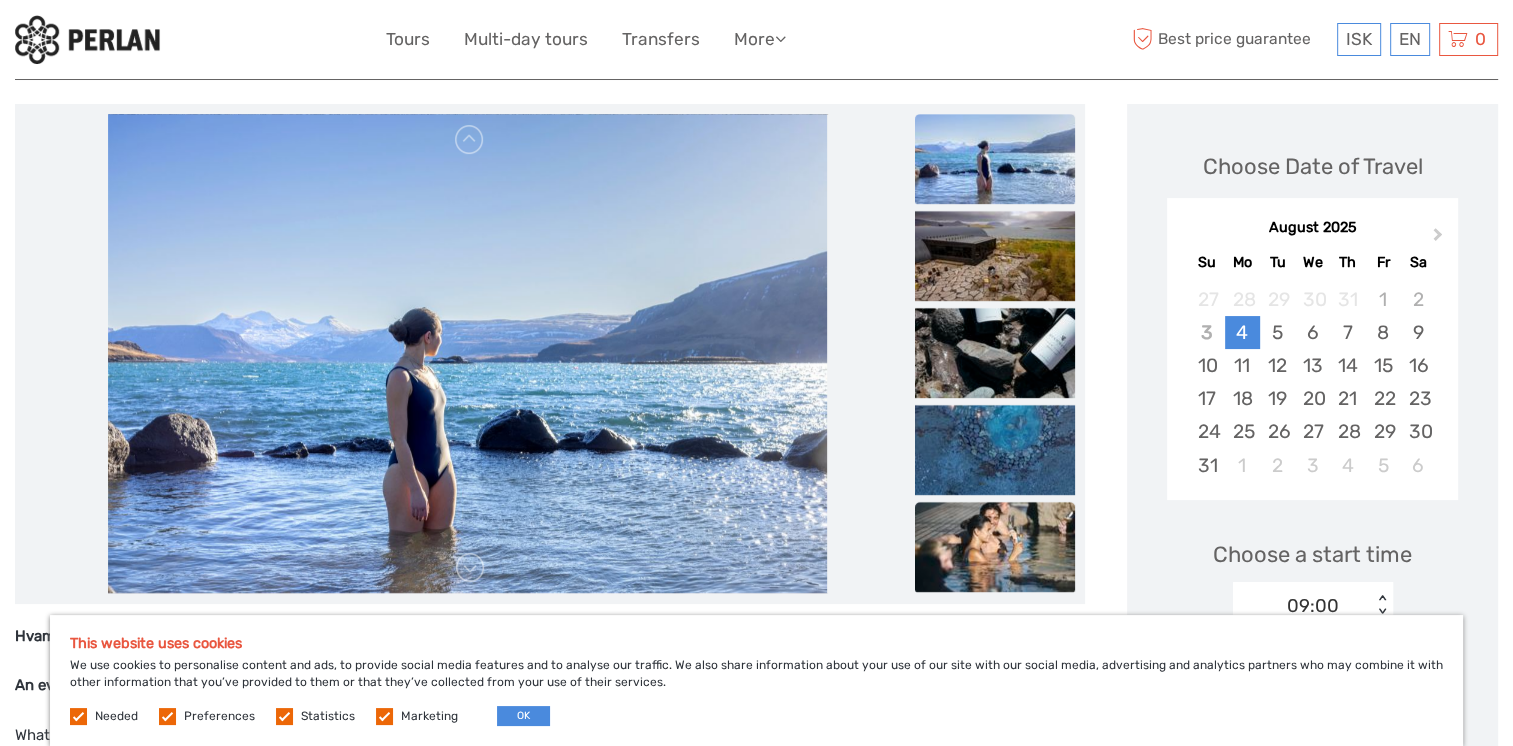 click at bounding box center [995, 547] 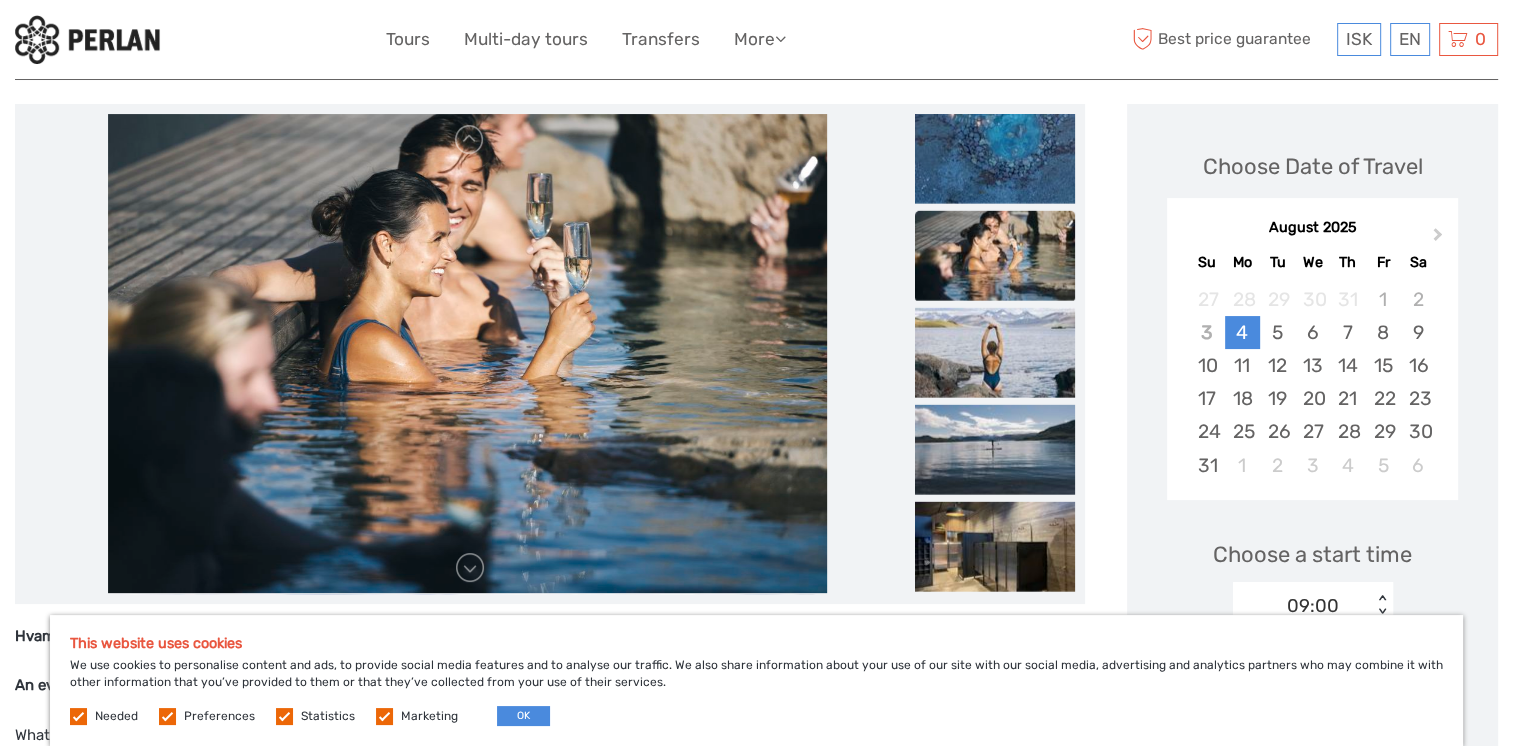 click at bounding box center [995, 546] 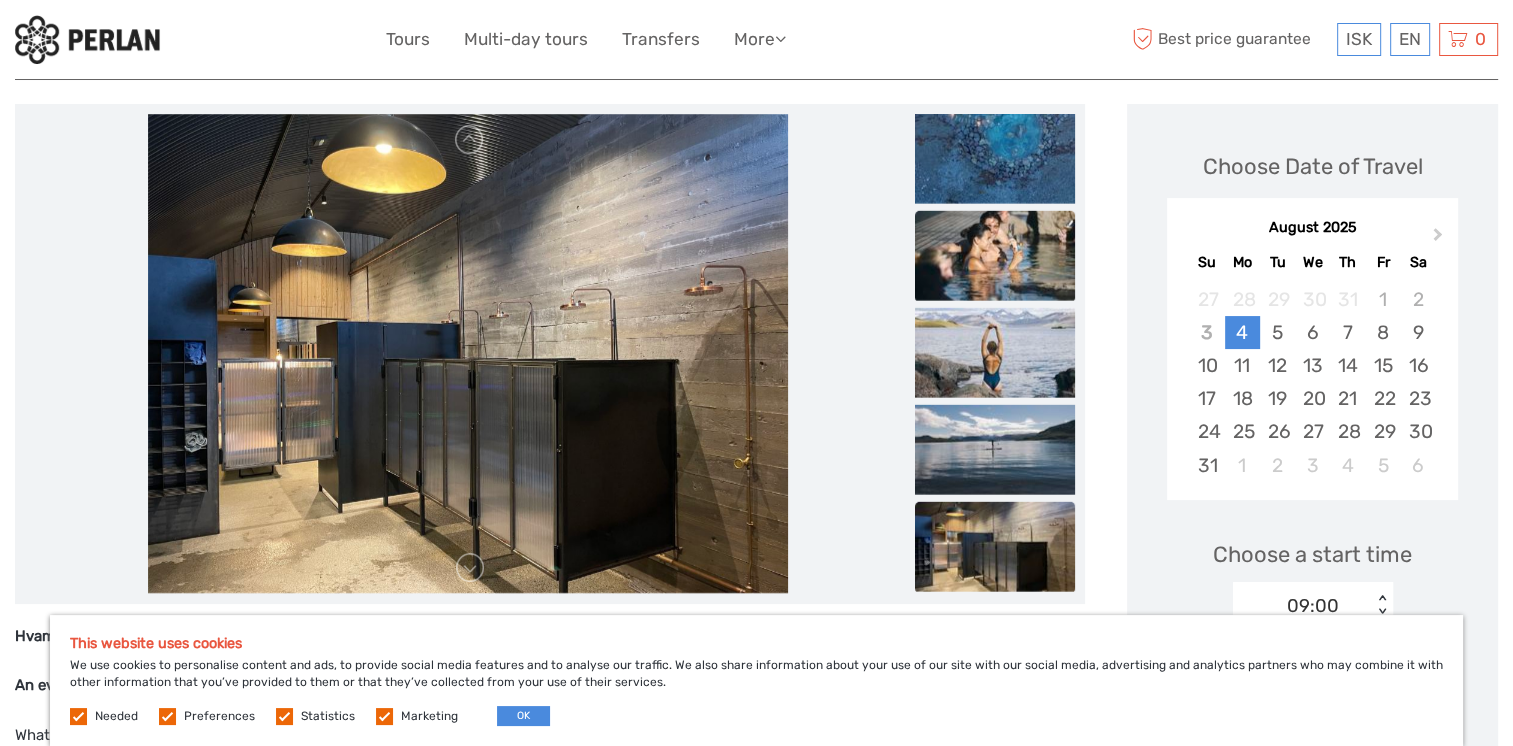 click at bounding box center [995, 546] 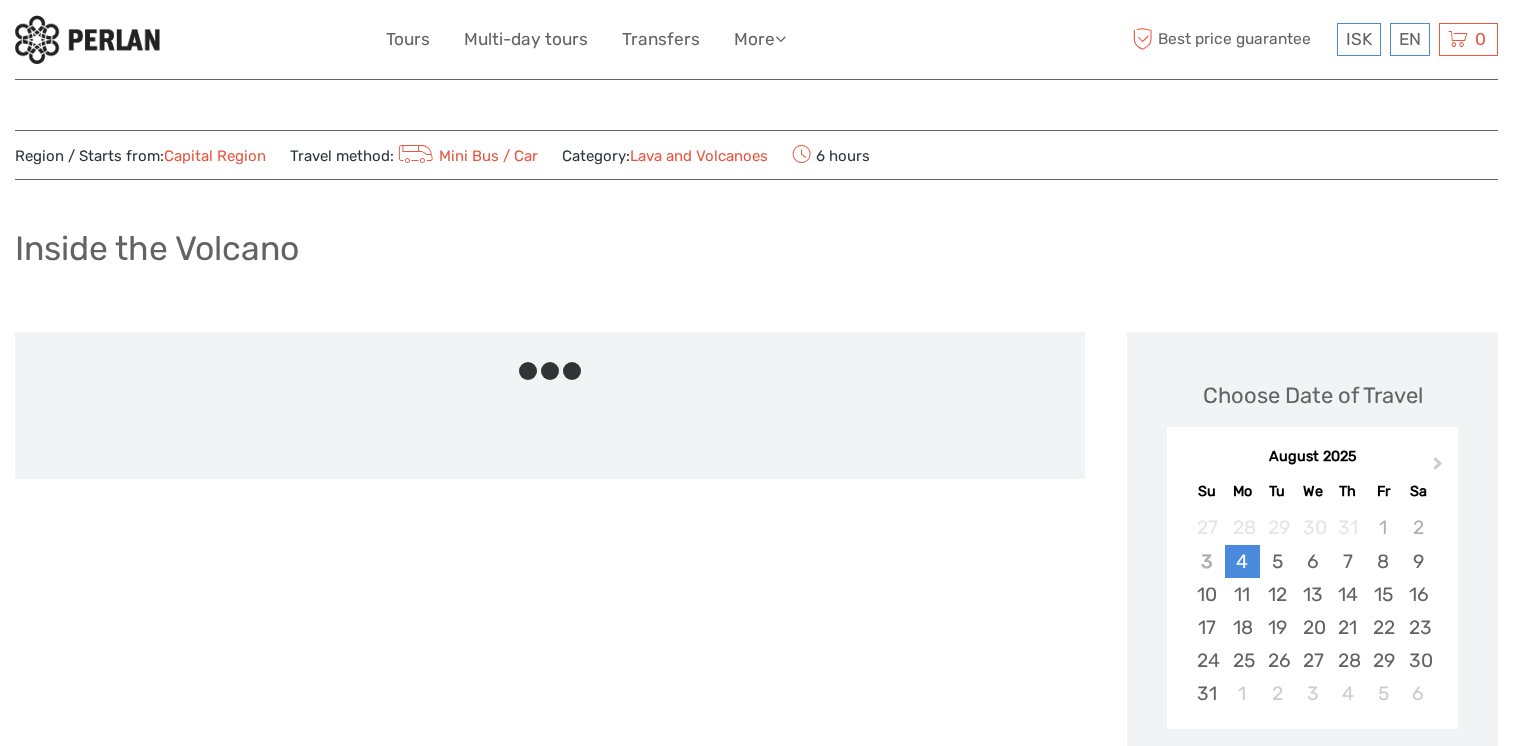 scroll, scrollTop: 0, scrollLeft: 0, axis: both 